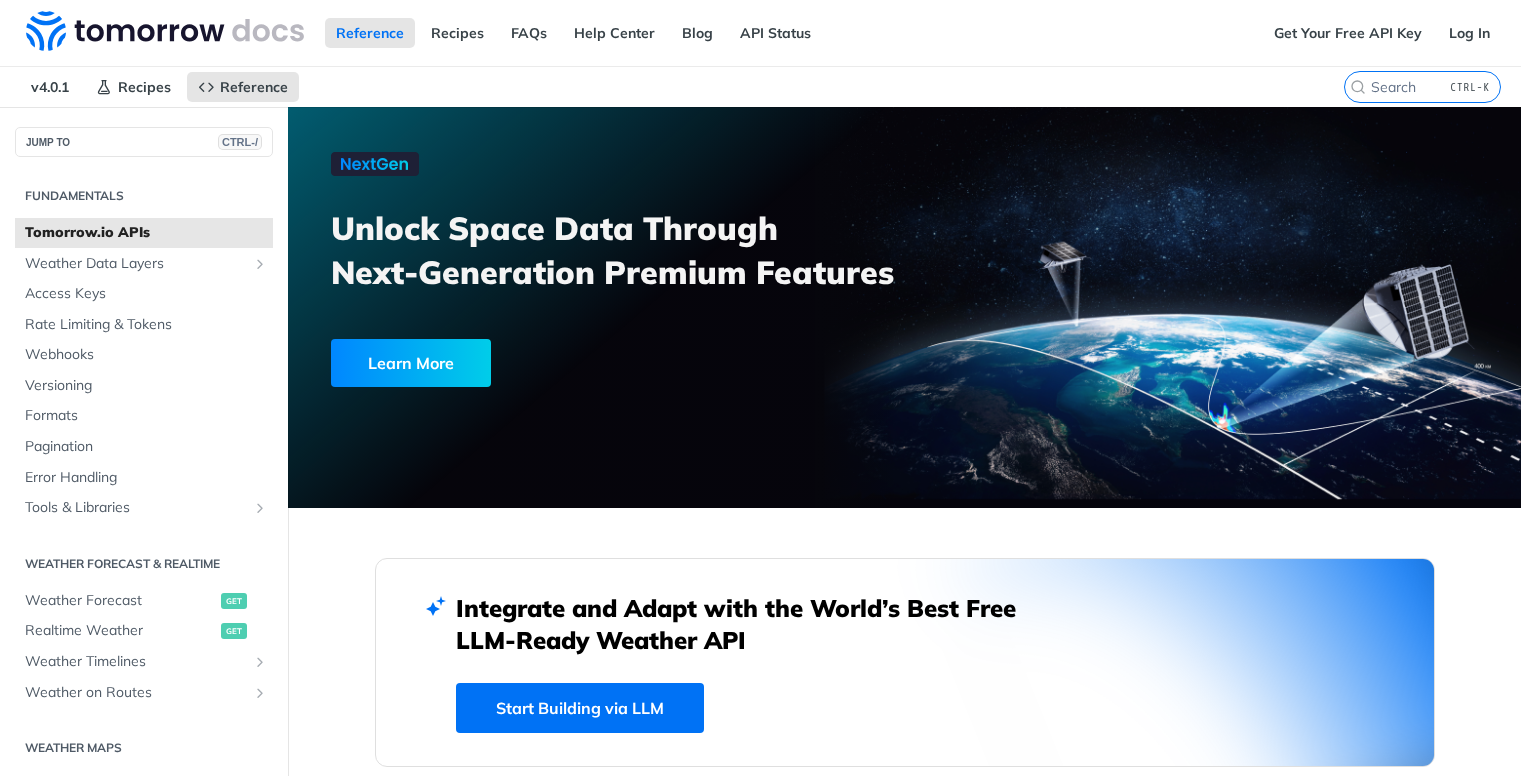 scroll, scrollTop: 0, scrollLeft: 0, axis: both 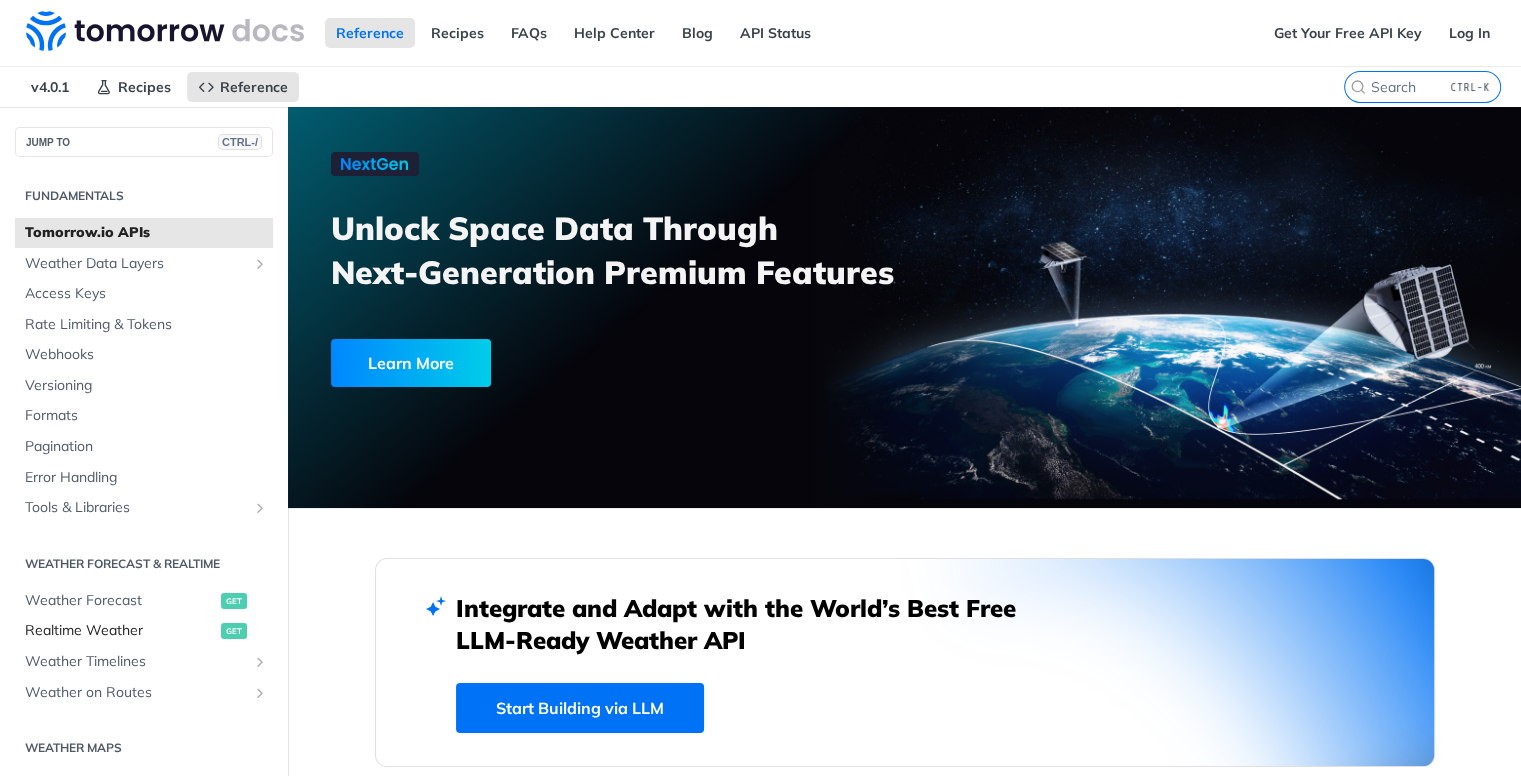 click on "Realtime Weather" at bounding box center [120, 631] 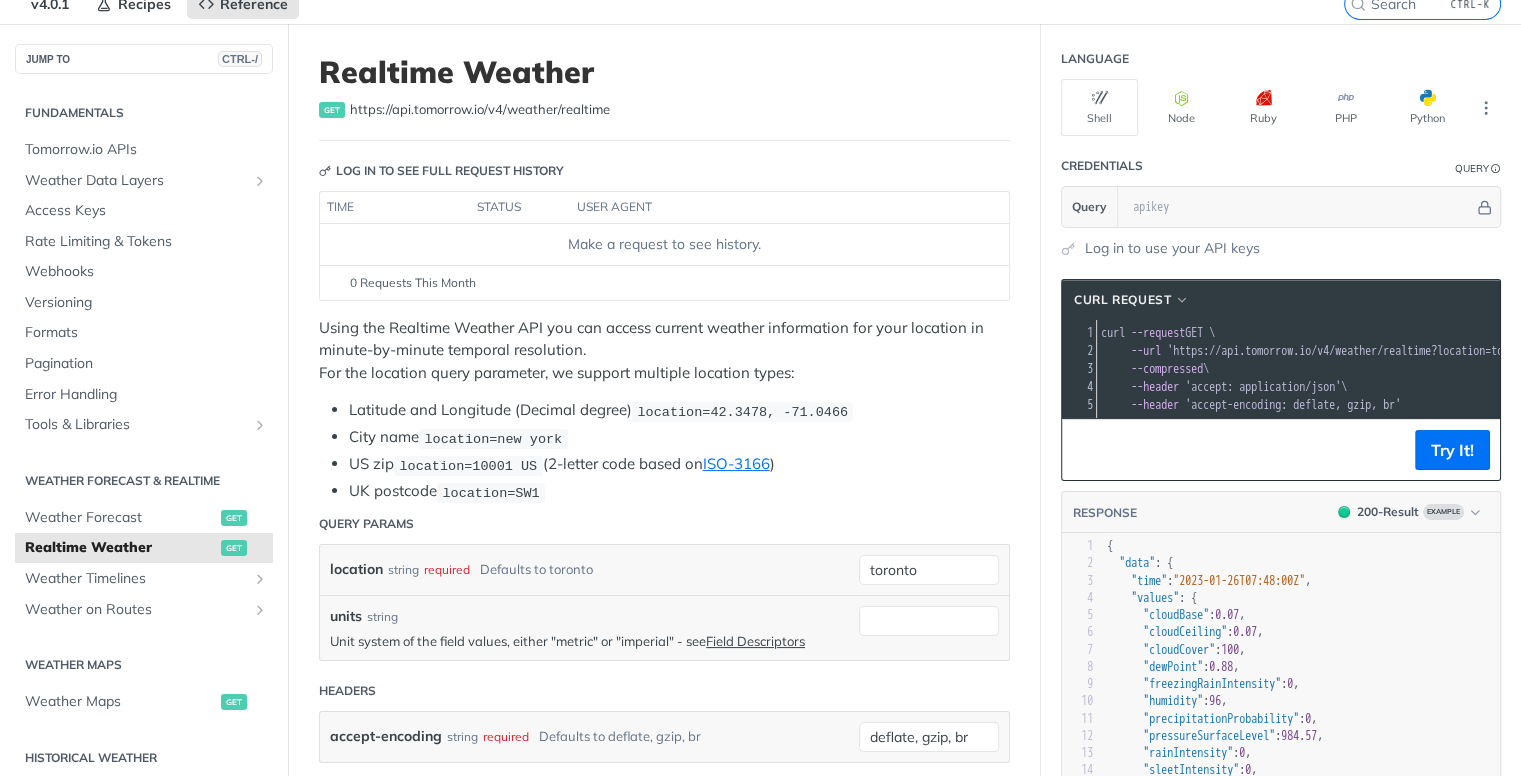 scroll, scrollTop: 108, scrollLeft: 0, axis: vertical 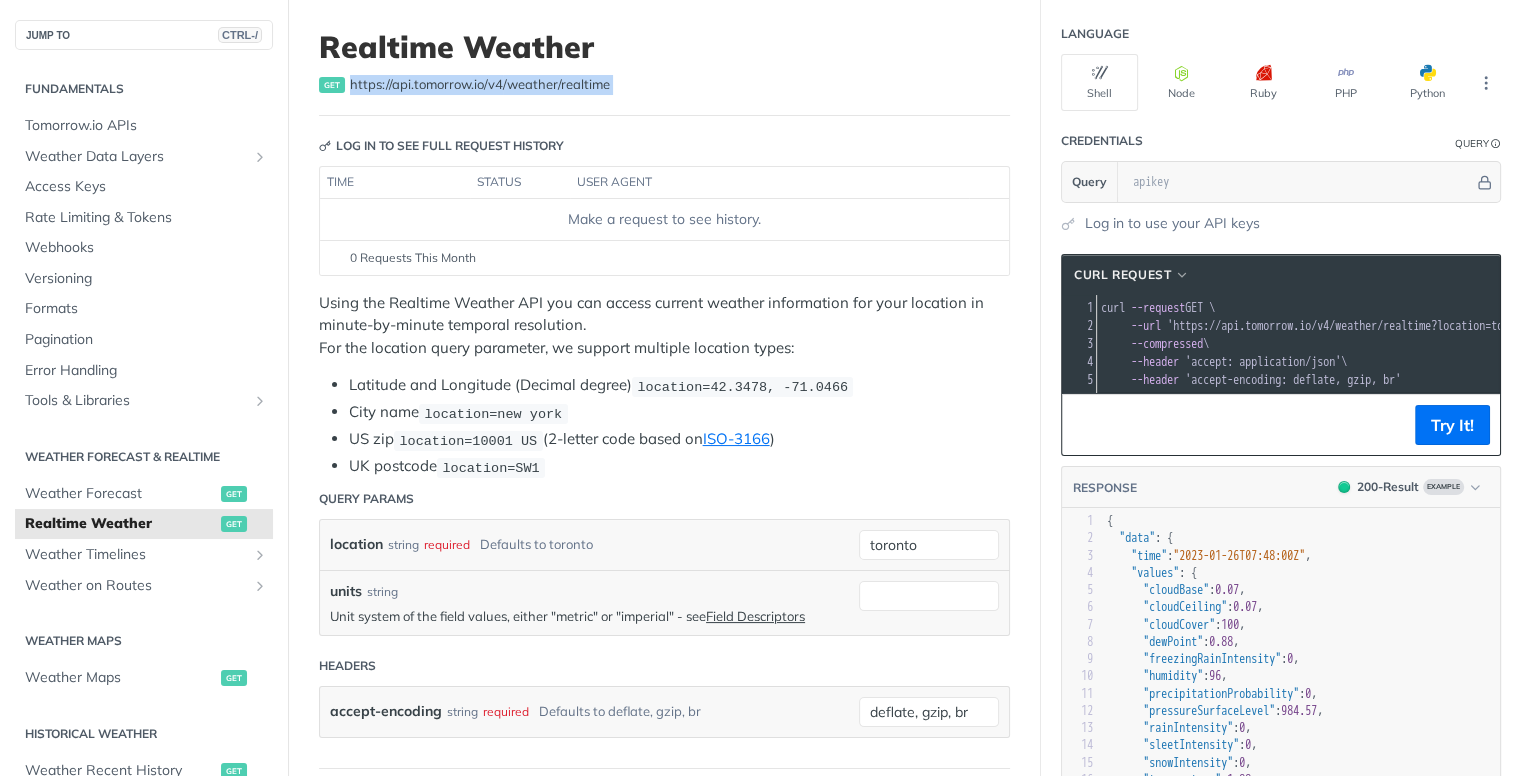 drag, startPoint x: 348, startPoint y: 84, endPoint x: 636, endPoint y: 118, distance: 290 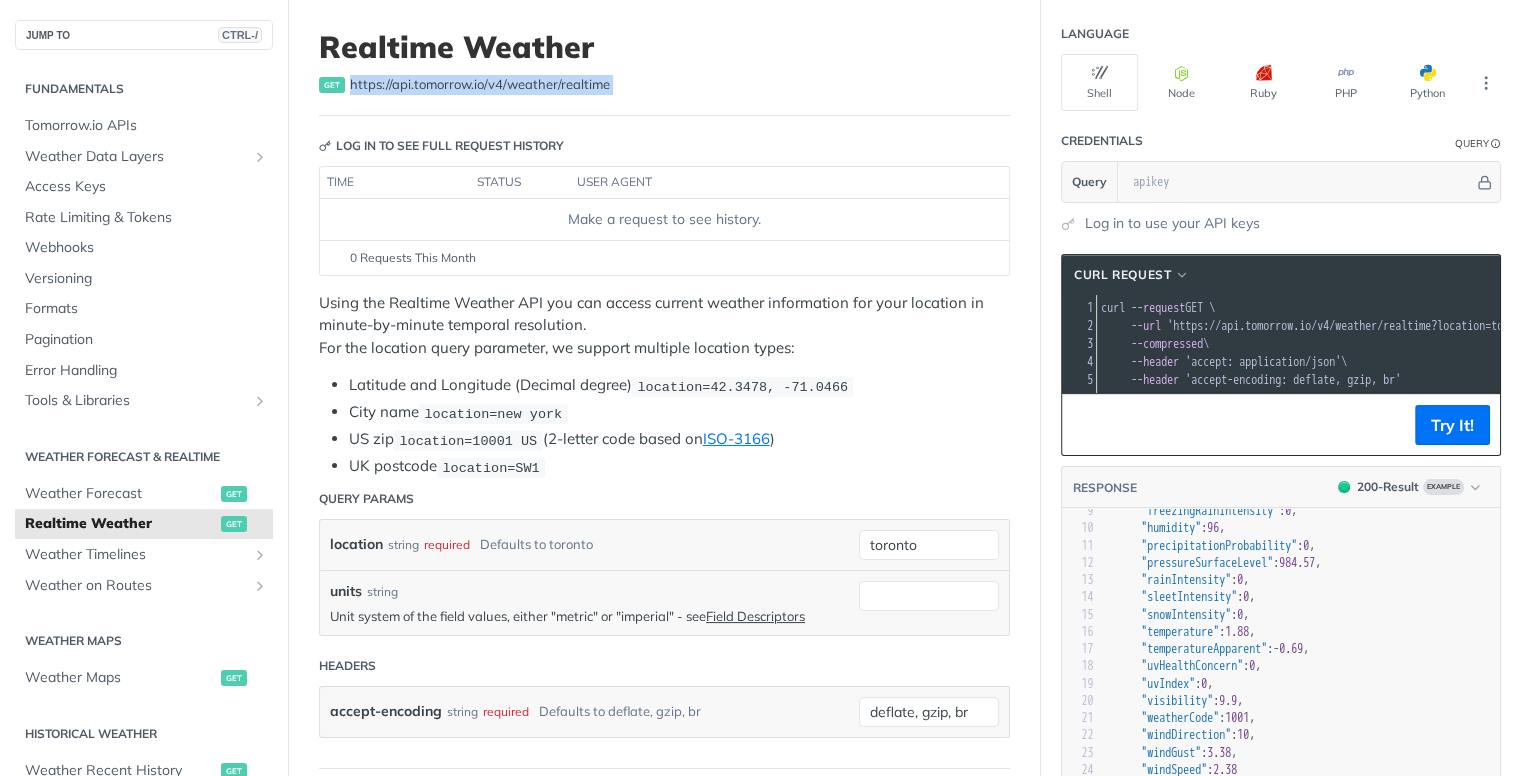 scroll, scrollTop: 176, scrollLeft: 2, axis: both 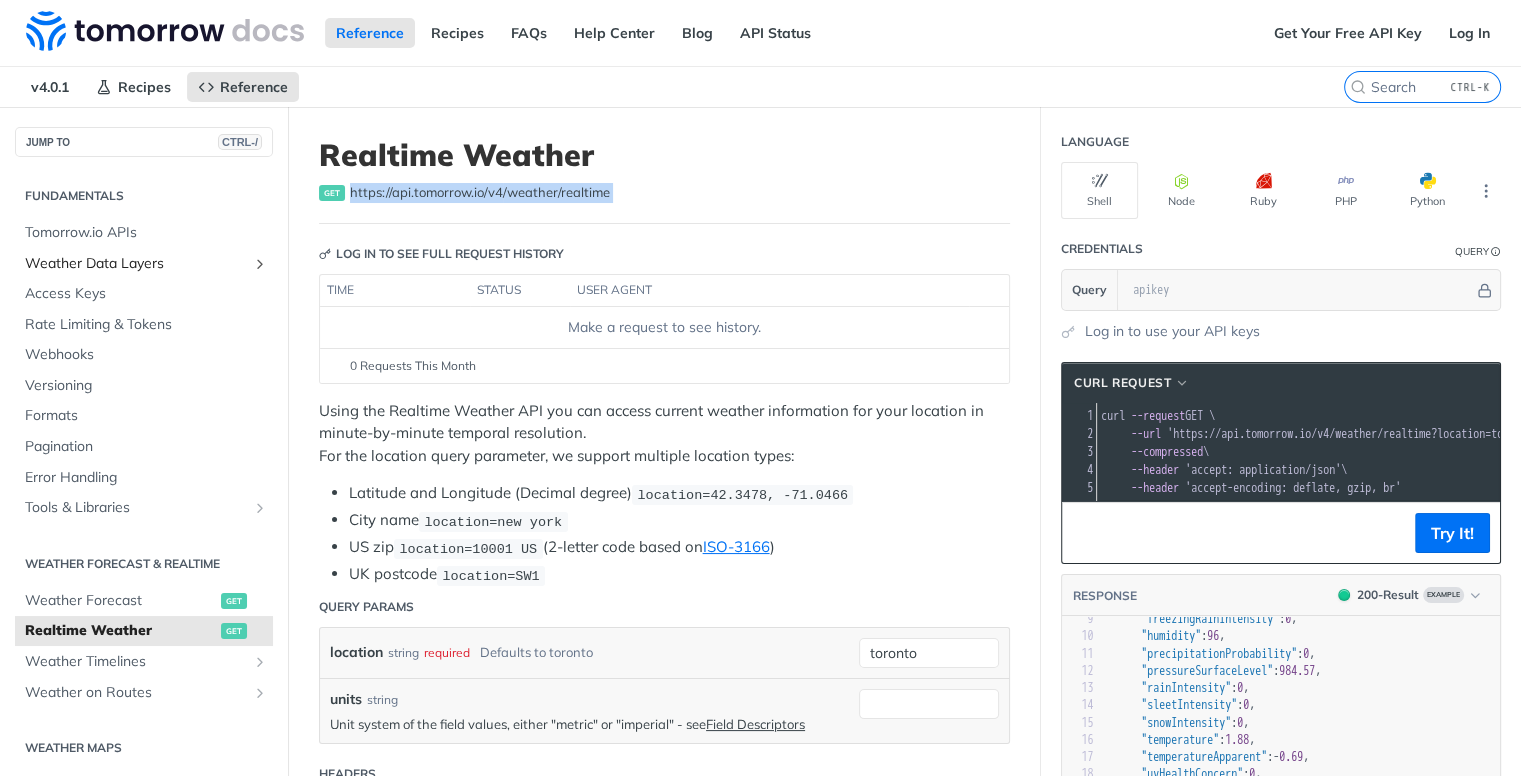 click on "Weather Data Layers" at bounding box center (136, 264) 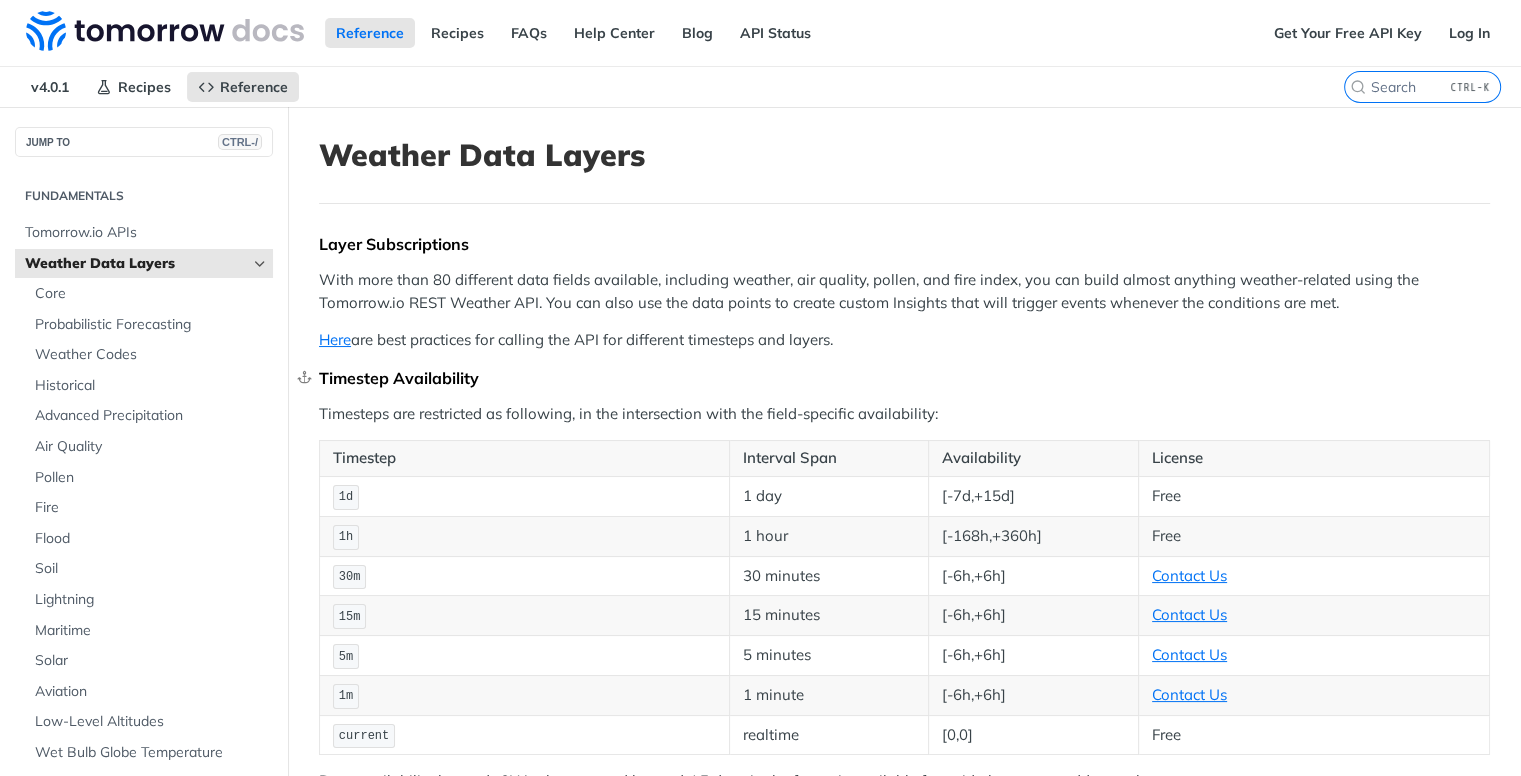 scroll, scrollTop: 0, scrollLeft: 0, axis: both 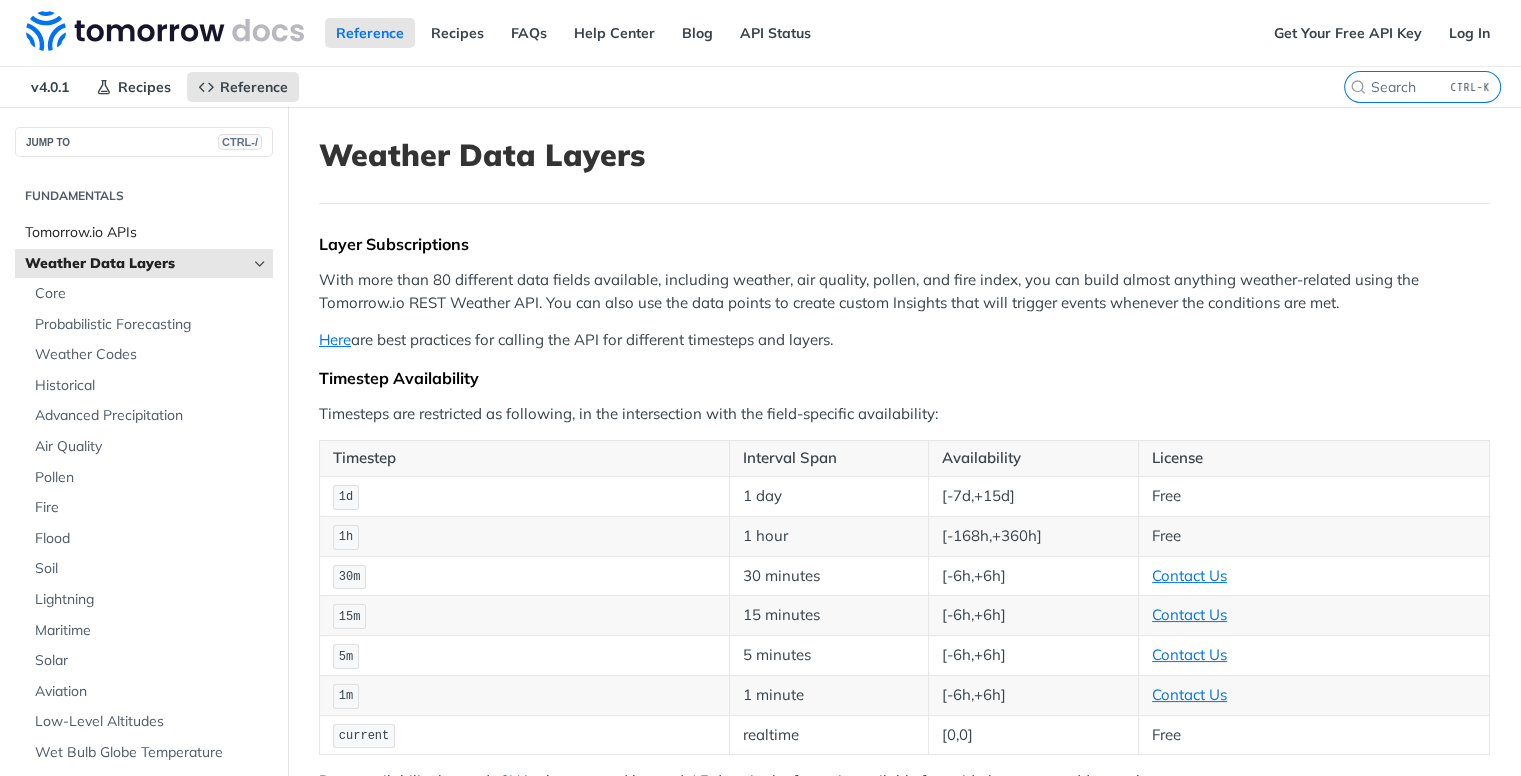 click on "Tomorrow.io APIs" at bounding box center (146, 233) 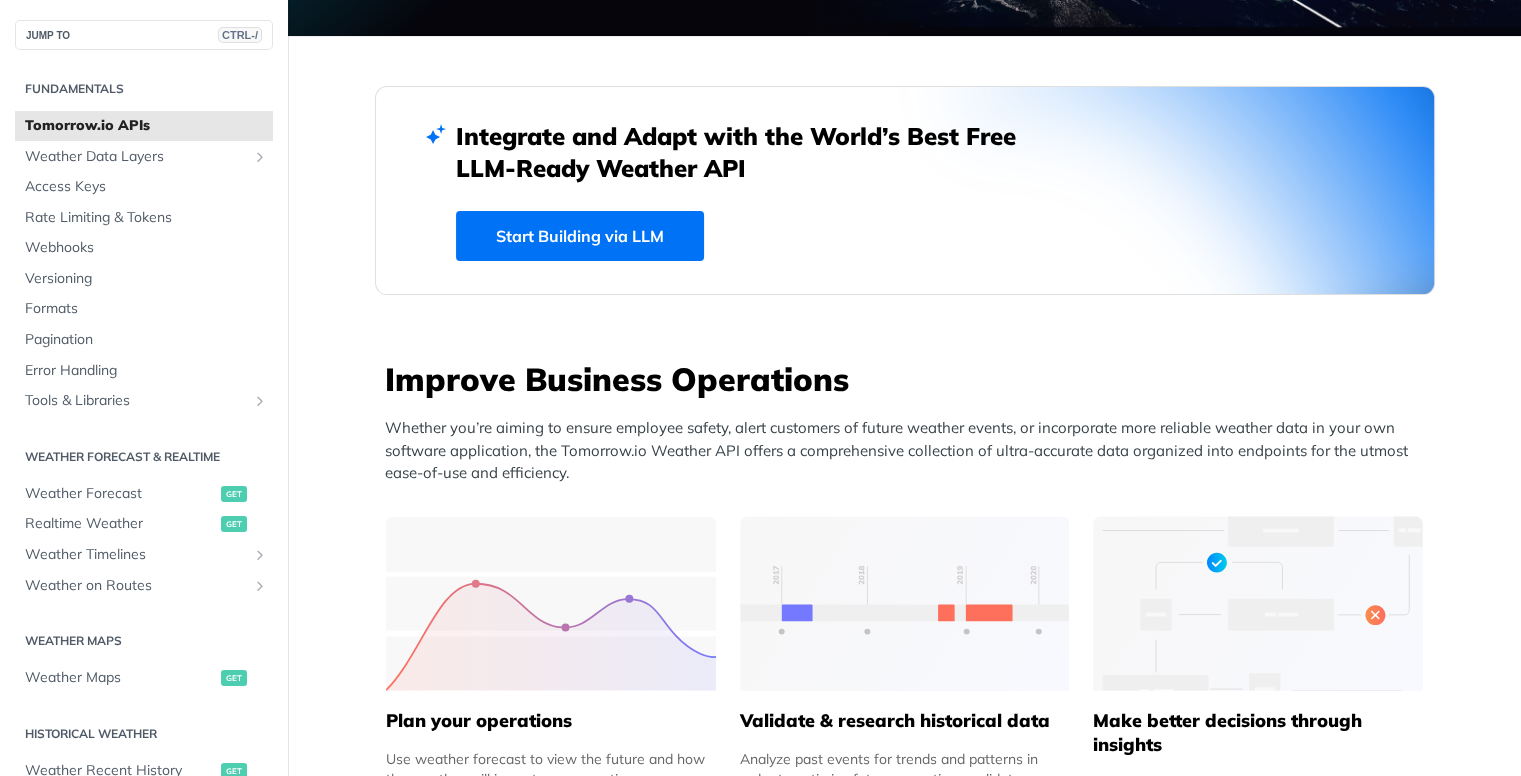 scroll, scrollTop: 600, scrollLeft: 0, axis: vertical 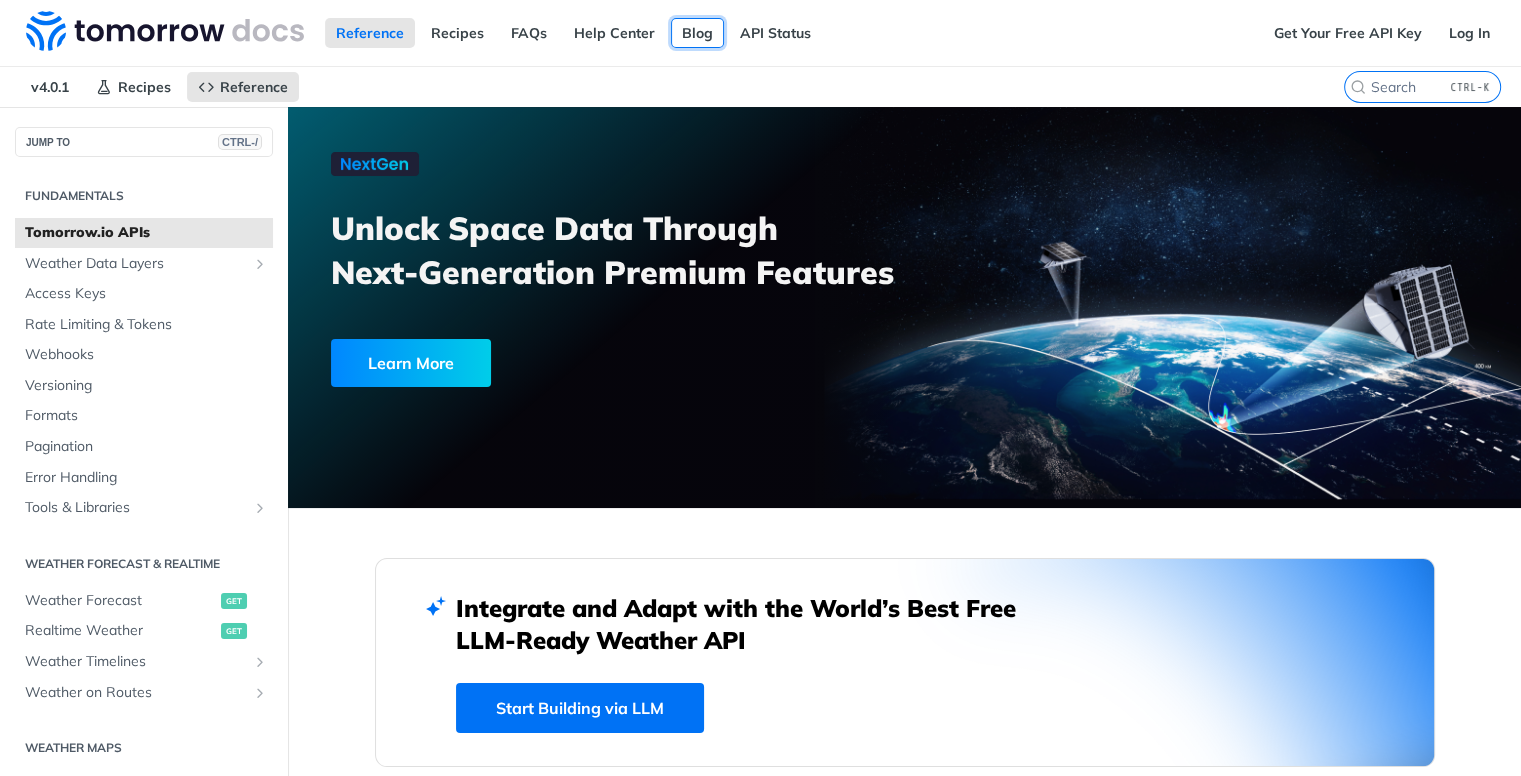 click on "Blog" at bounding box center [697, 33] 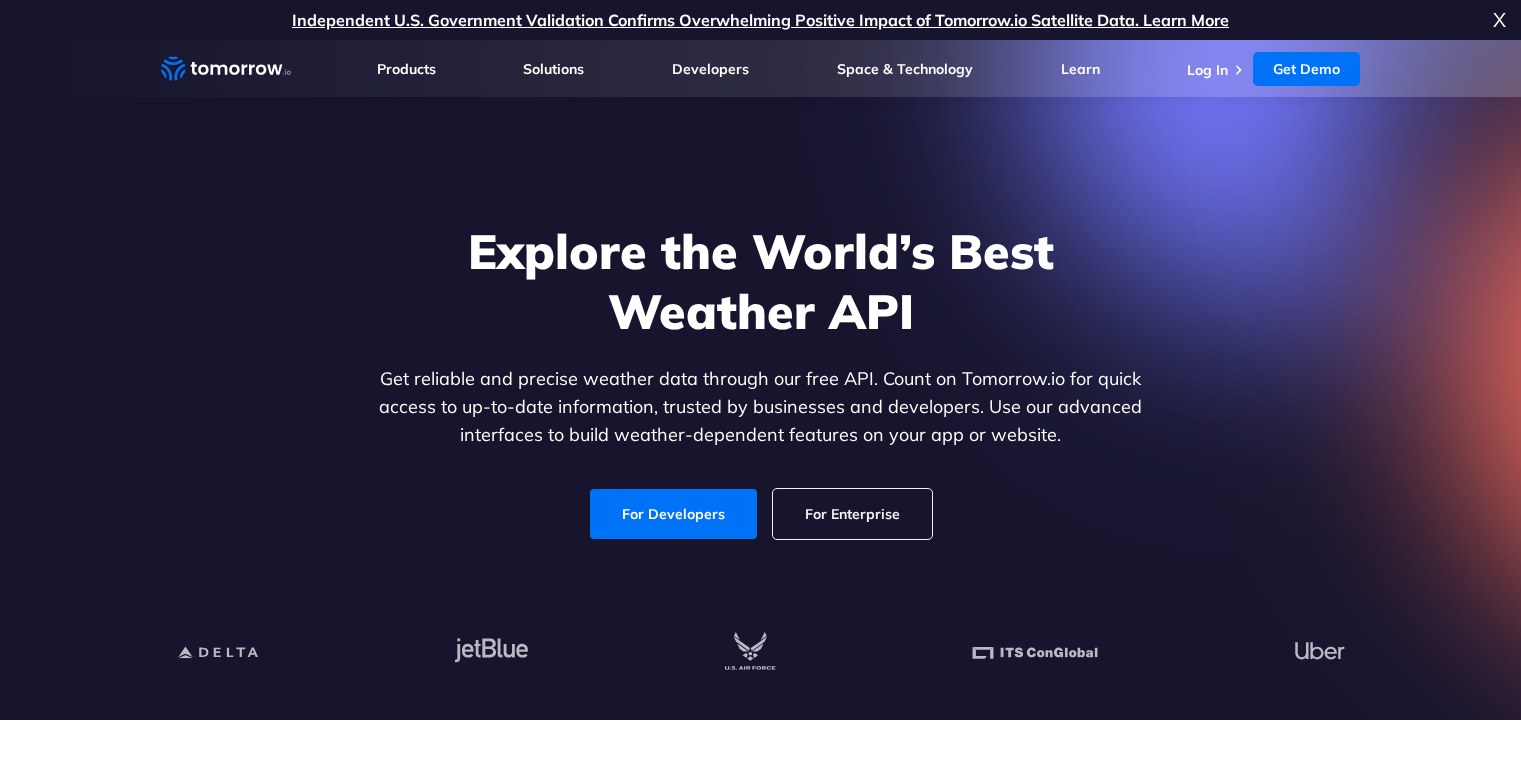 scroll, scrollTop: 0, scrollLeft: 0, axis: both 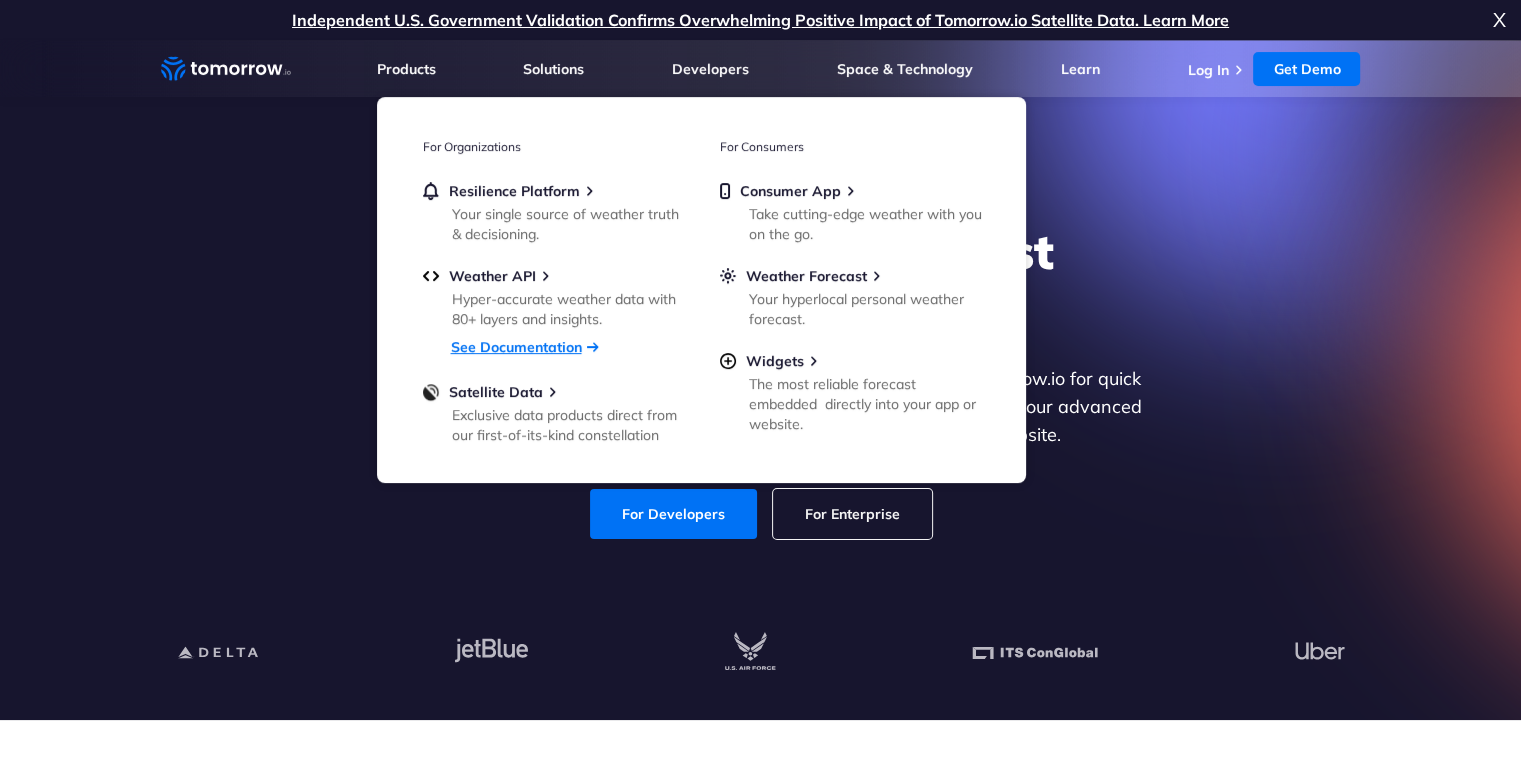 click on "See Documentation" at bounding box center [516, 347] 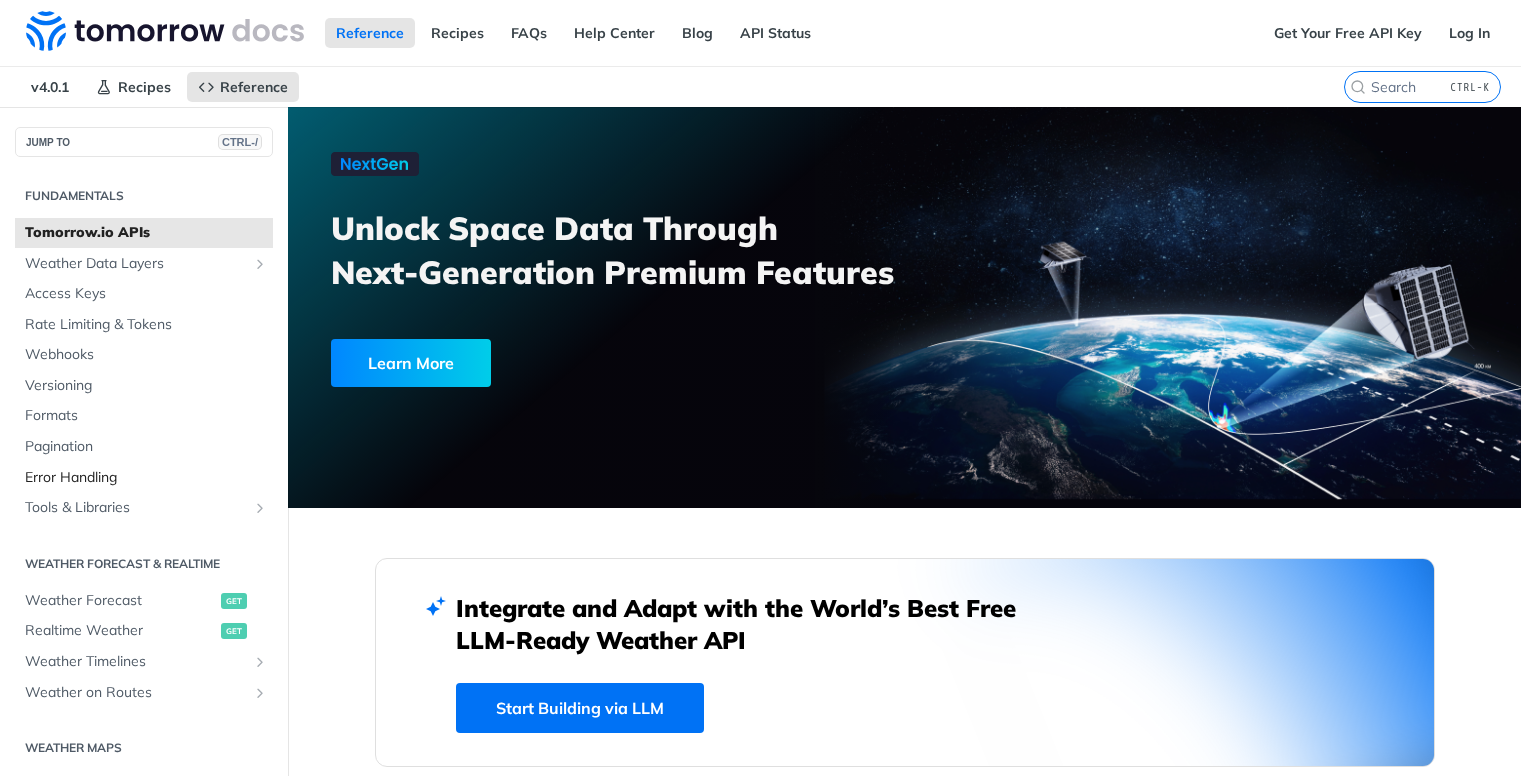 scroll, scrollTop: 0, scrollLeft: 0, axis: both 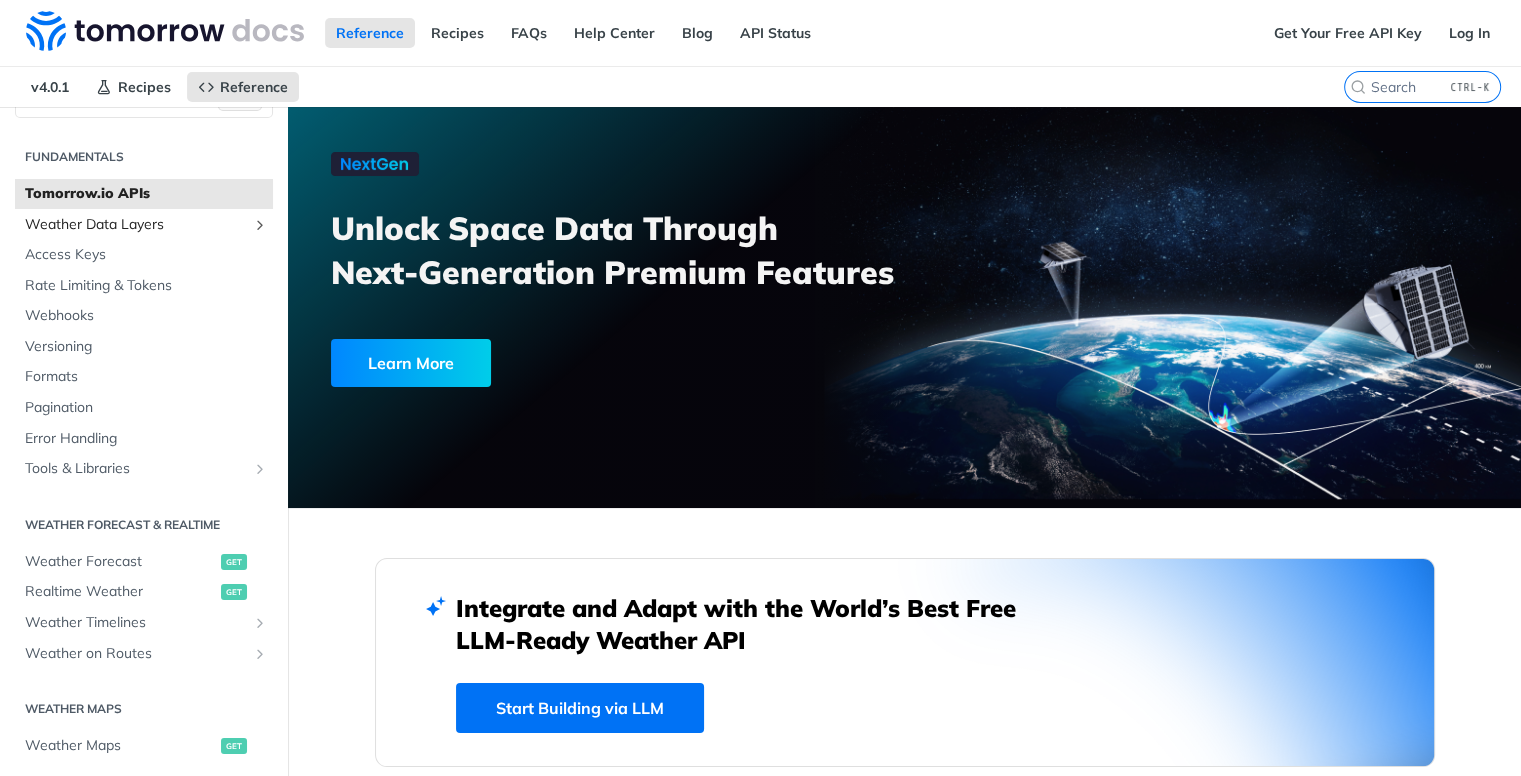 click on "Weather Data Layers" at bounding box center (136, 225) 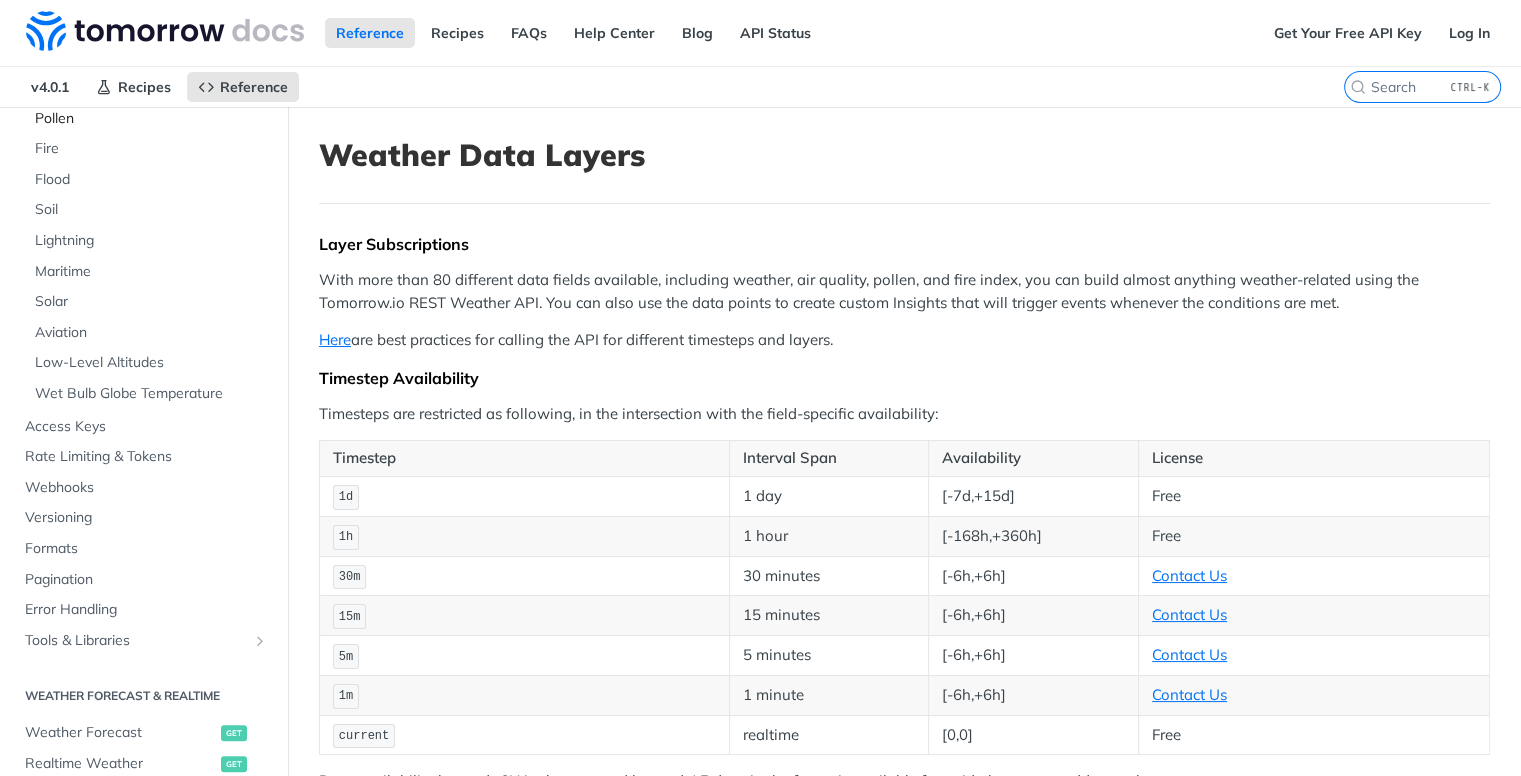 scroll, scrollTop: 360, scrollLeft: 0, axis: vertical 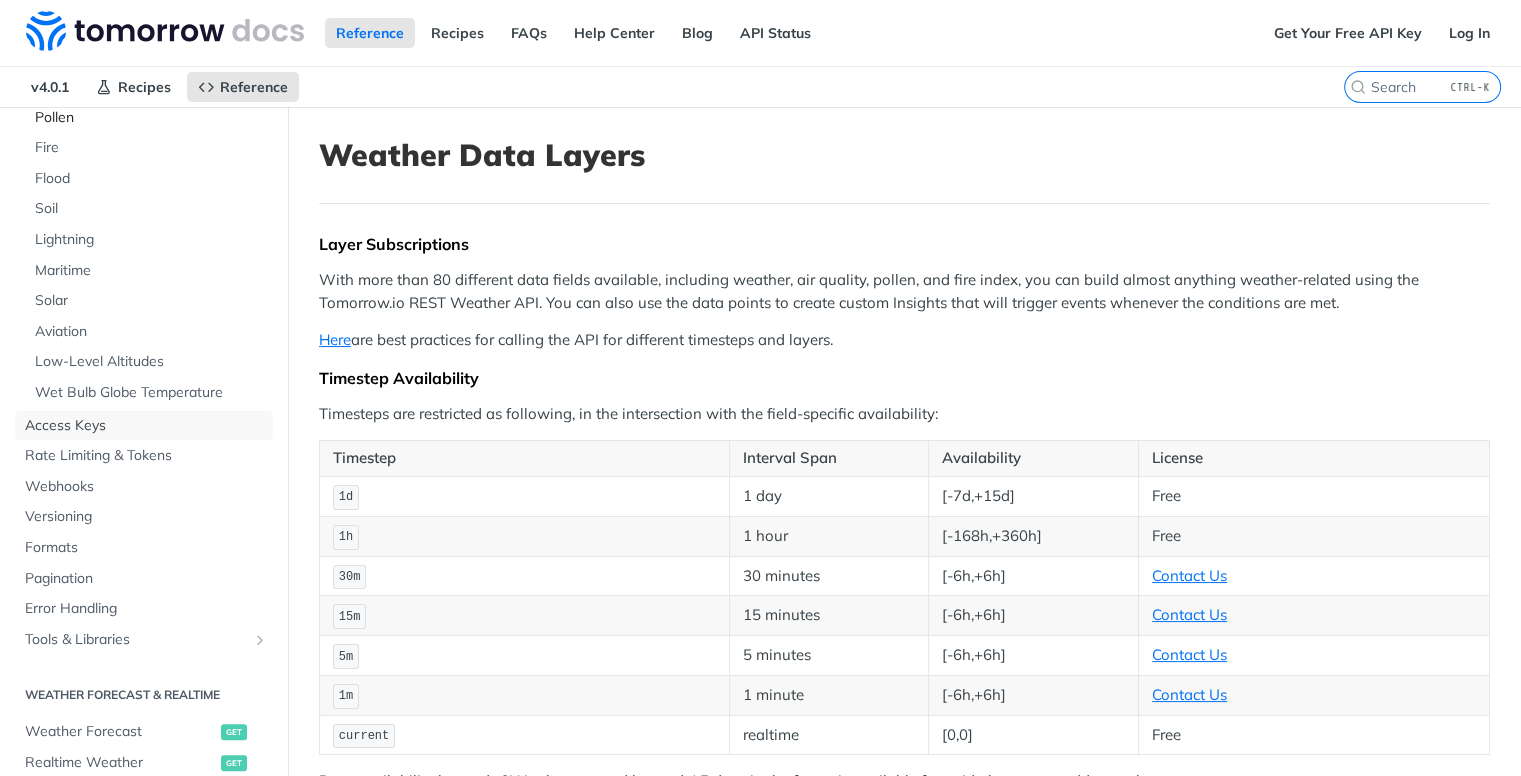 click on "Access Keys" at bounding box center [146, 426] 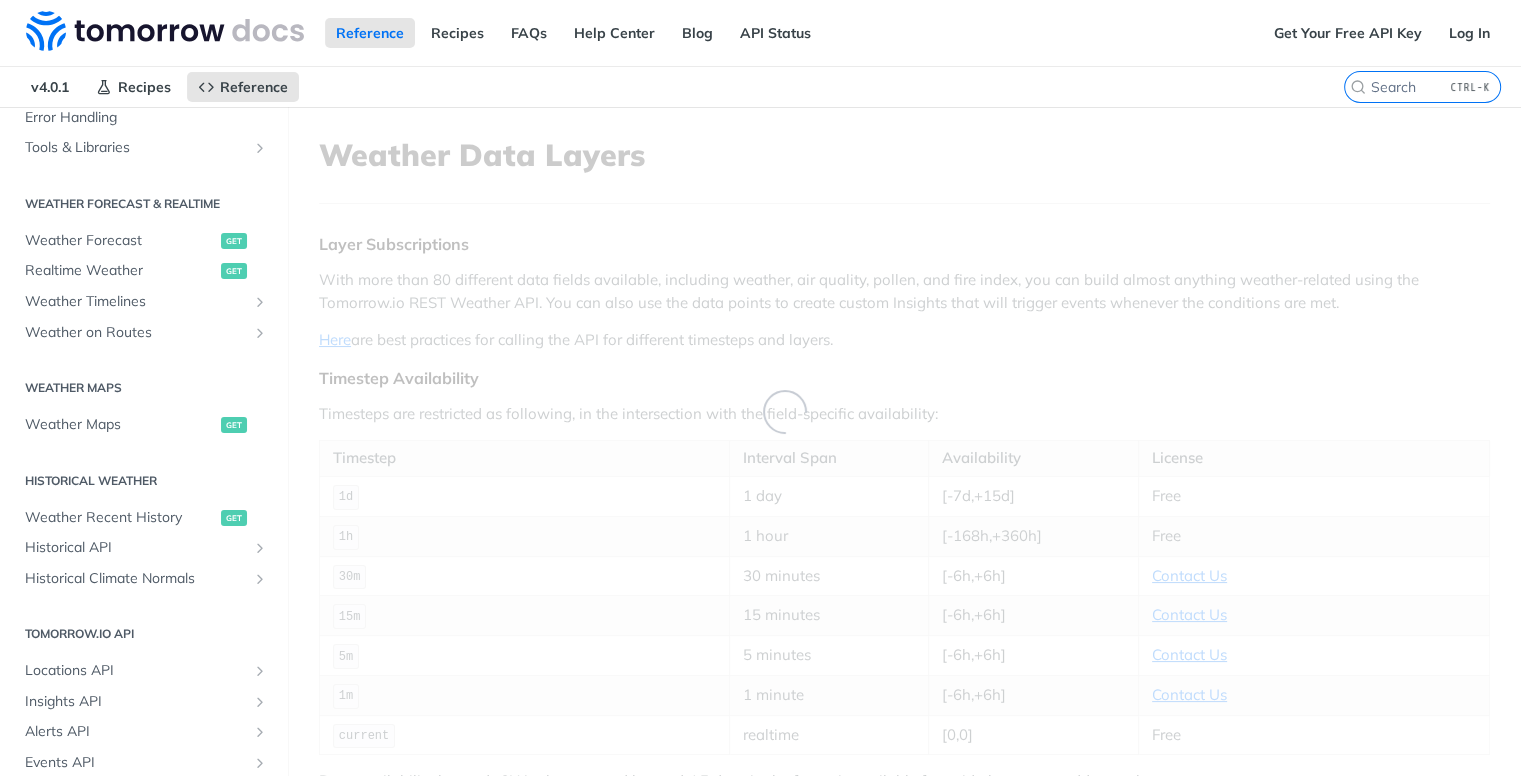 scroll, scrollTop: 0, scrollLeft: 0, axis: both 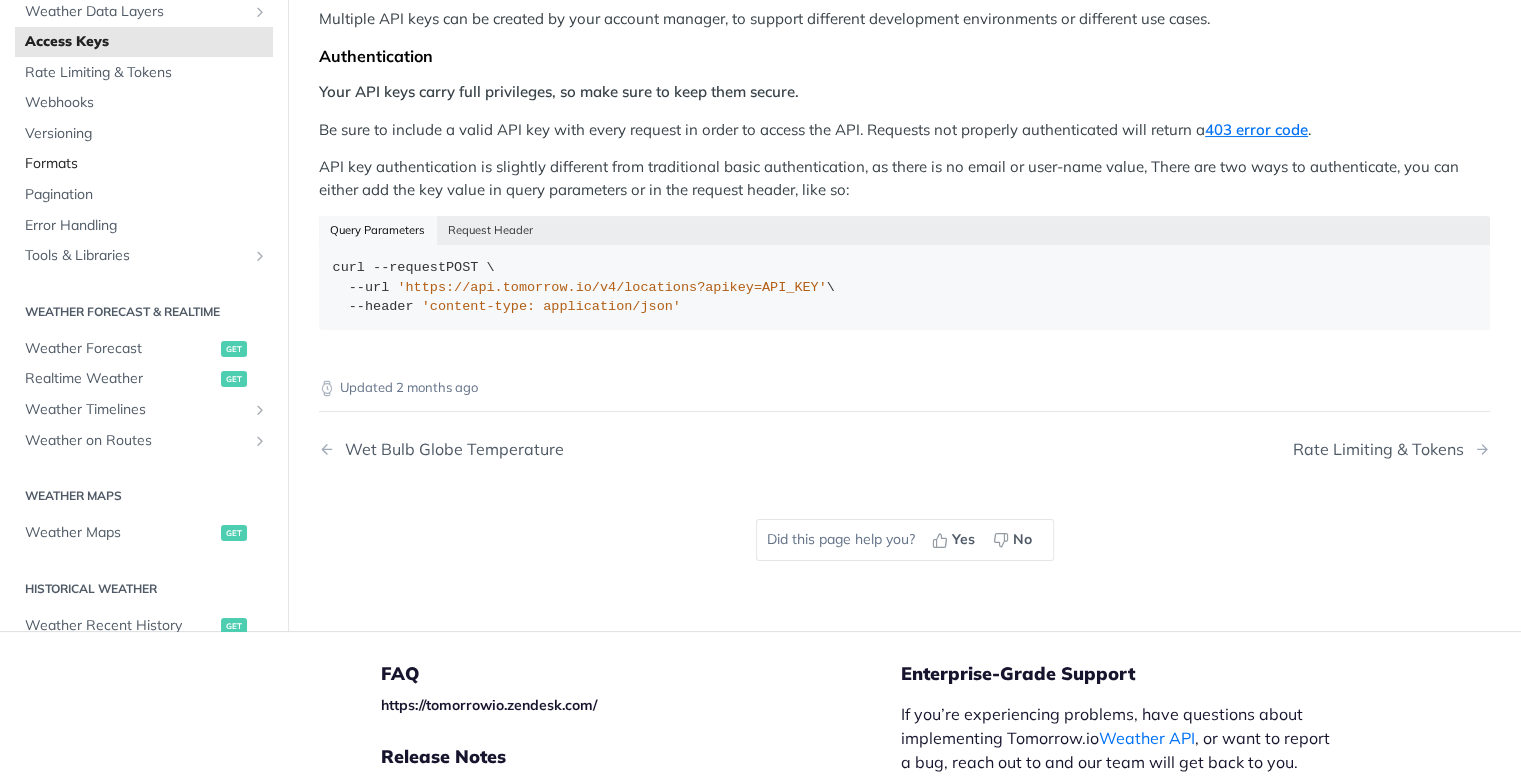click on "Formats" at bounding box center (146, 164) 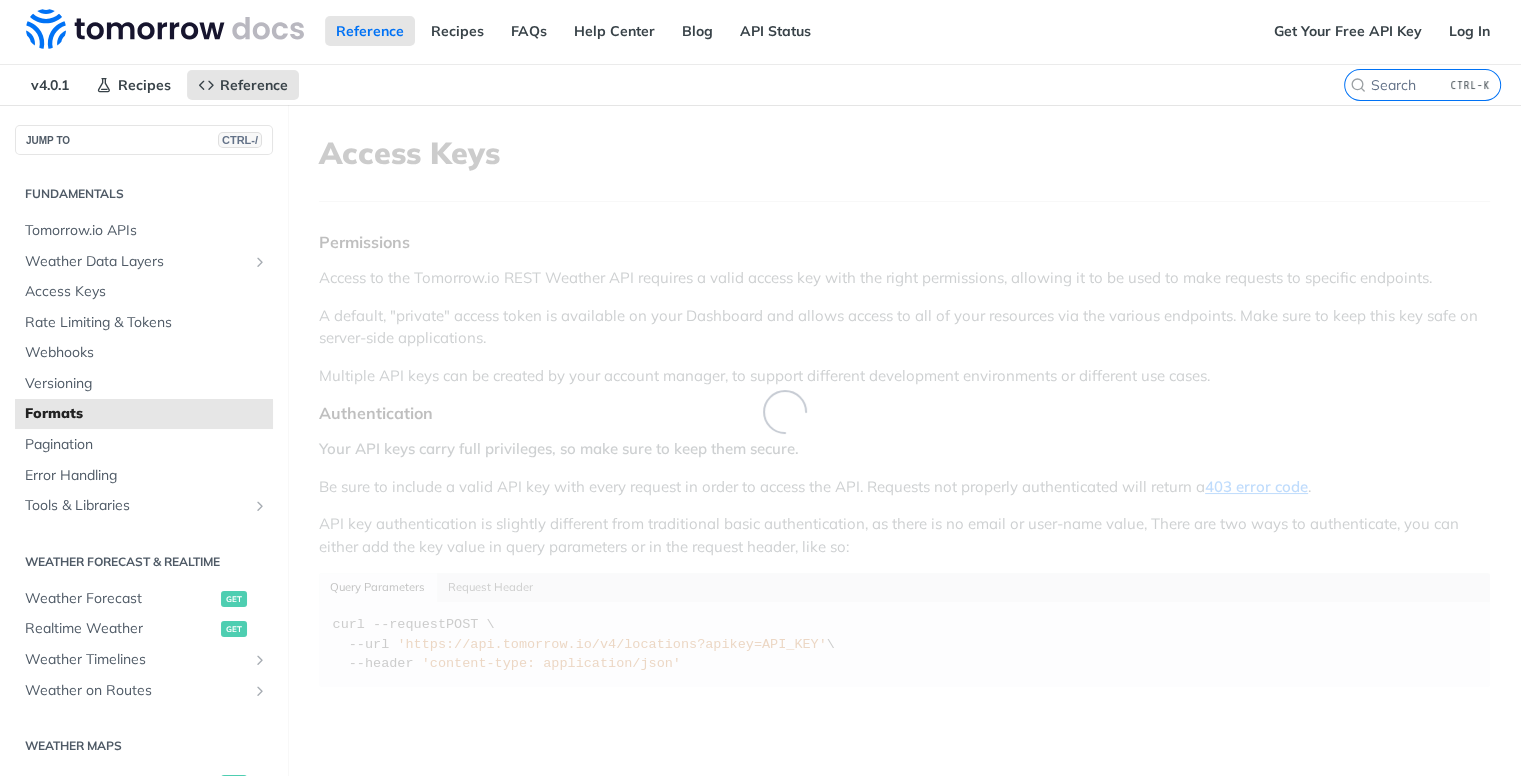 scroll, scrollTop: 0, scrollLeft: 0, axis: both 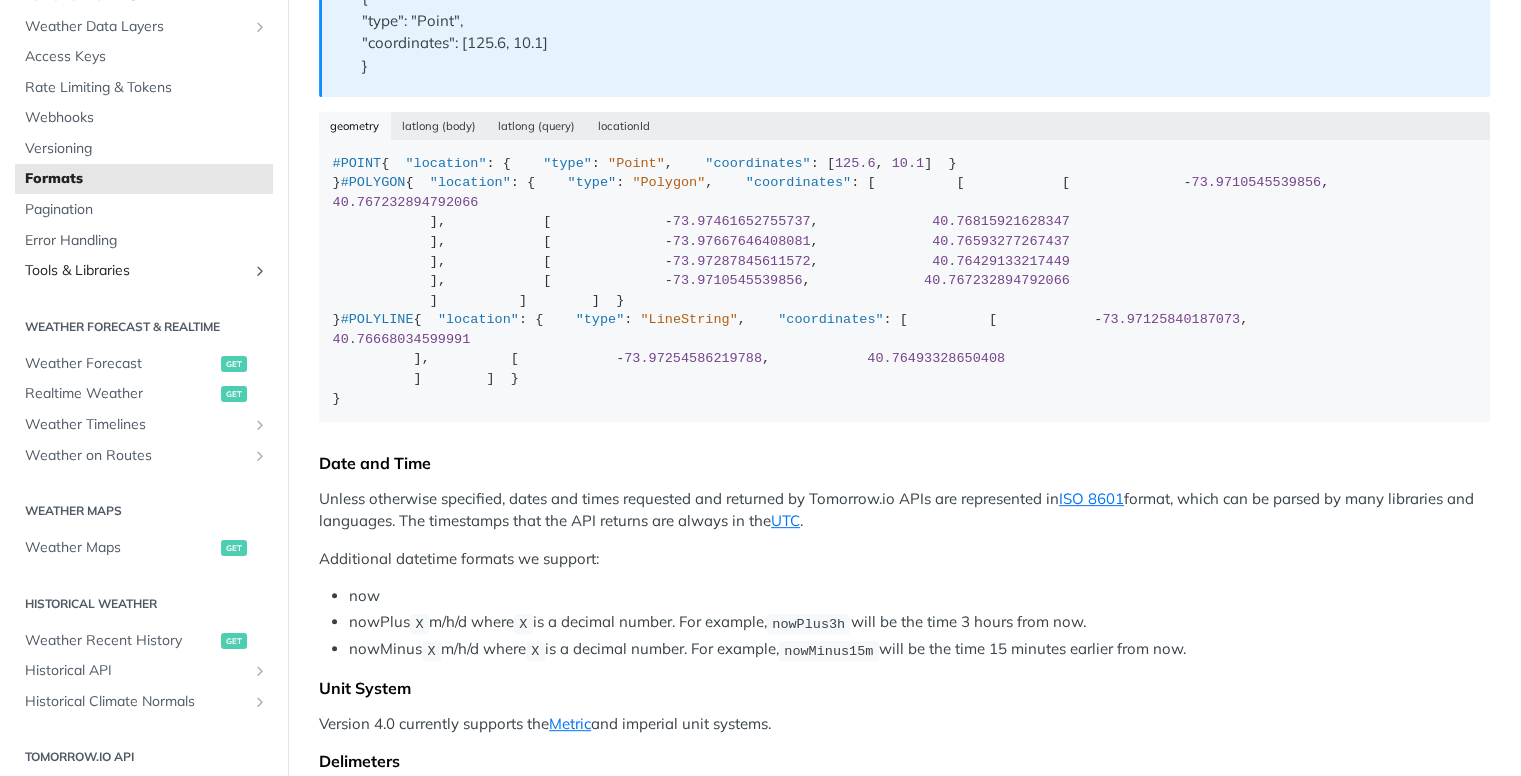 click on "Tools & Libraries" at bounding box center [136, 271] 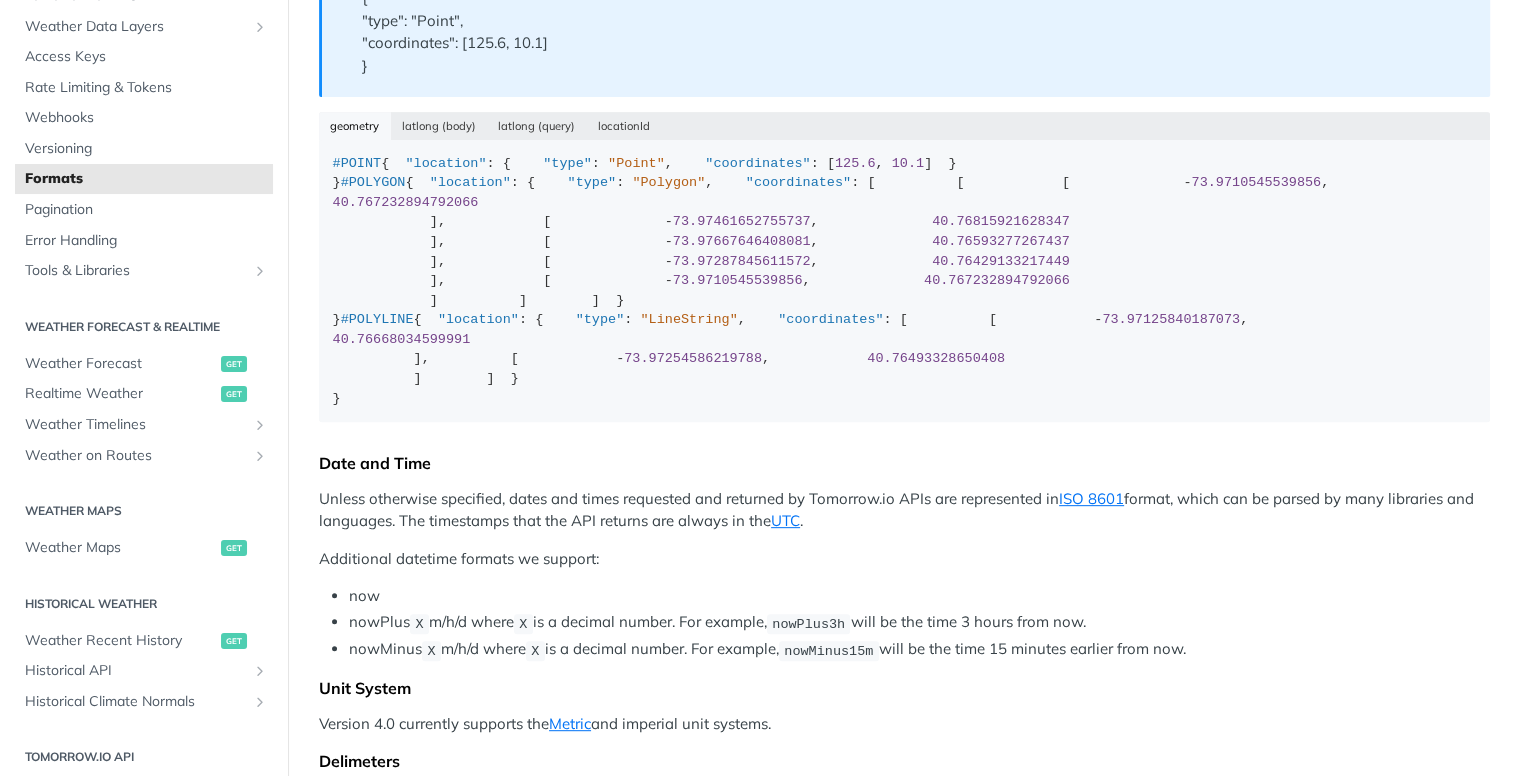 scroll, scrollTop: 191, scrollLeft: 0, axis: vertical 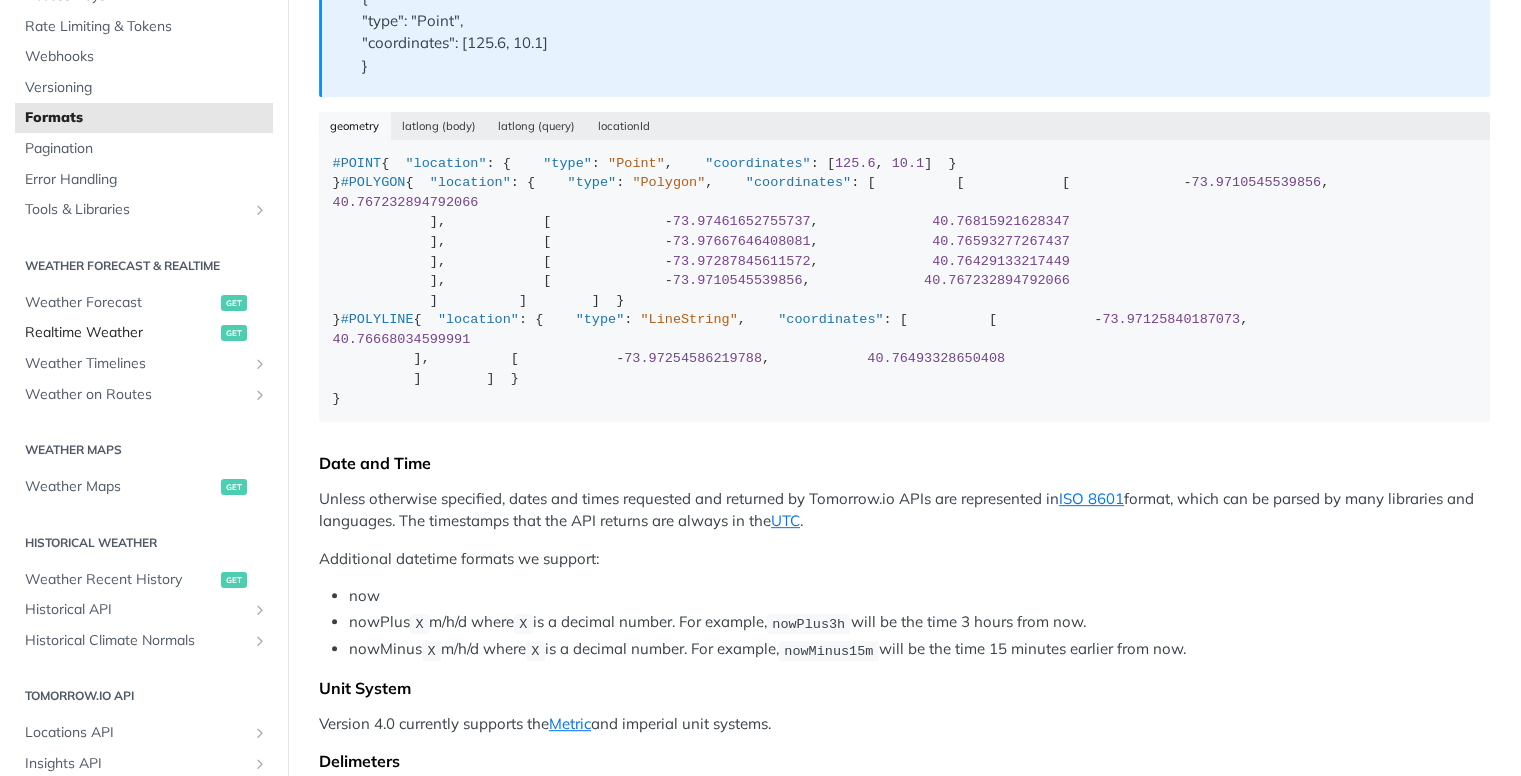 click on "Realtime Weather" at bounding box center [120, 333] 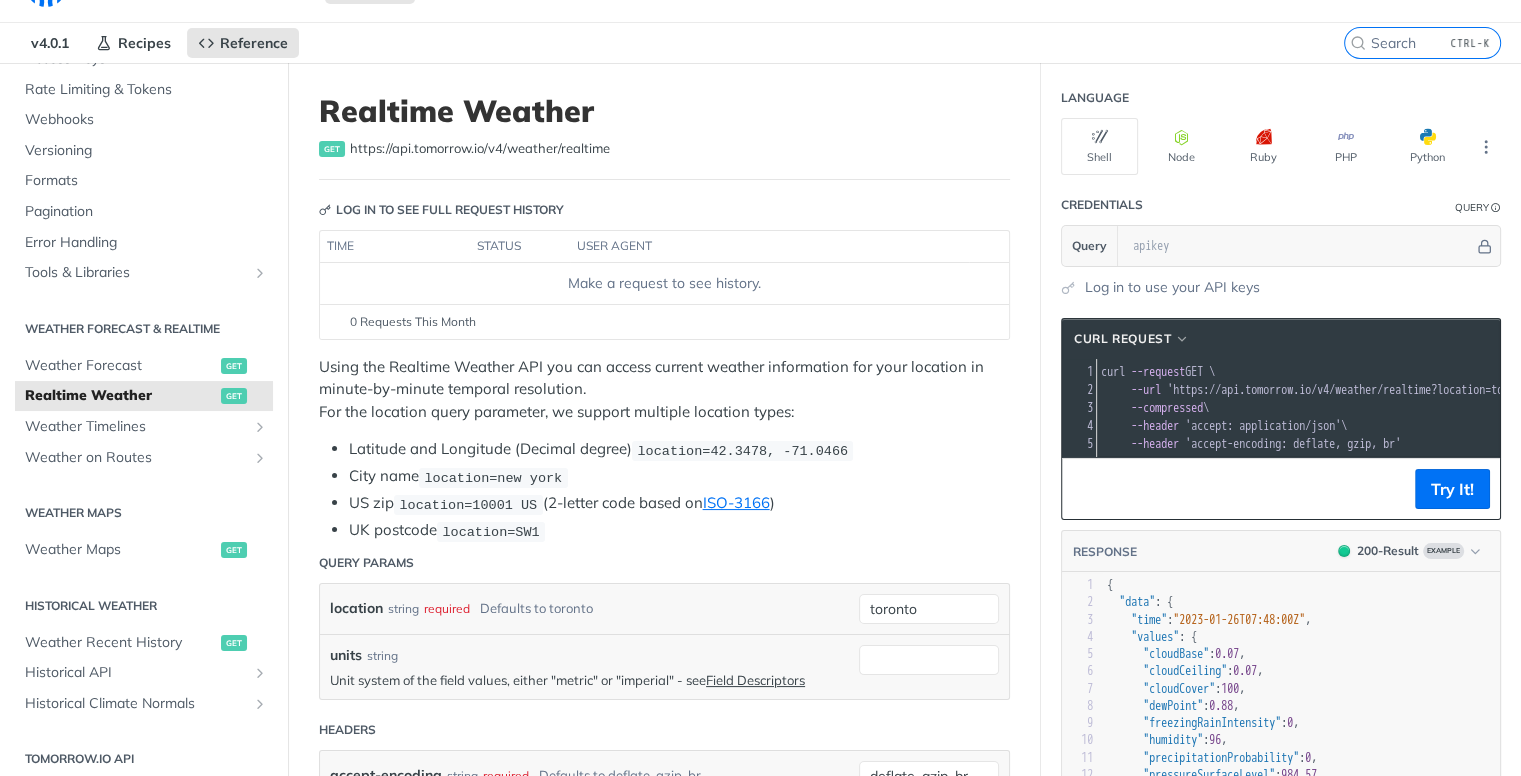 scroll, scrollTop: 0, scrollLeft: 0, axis: both 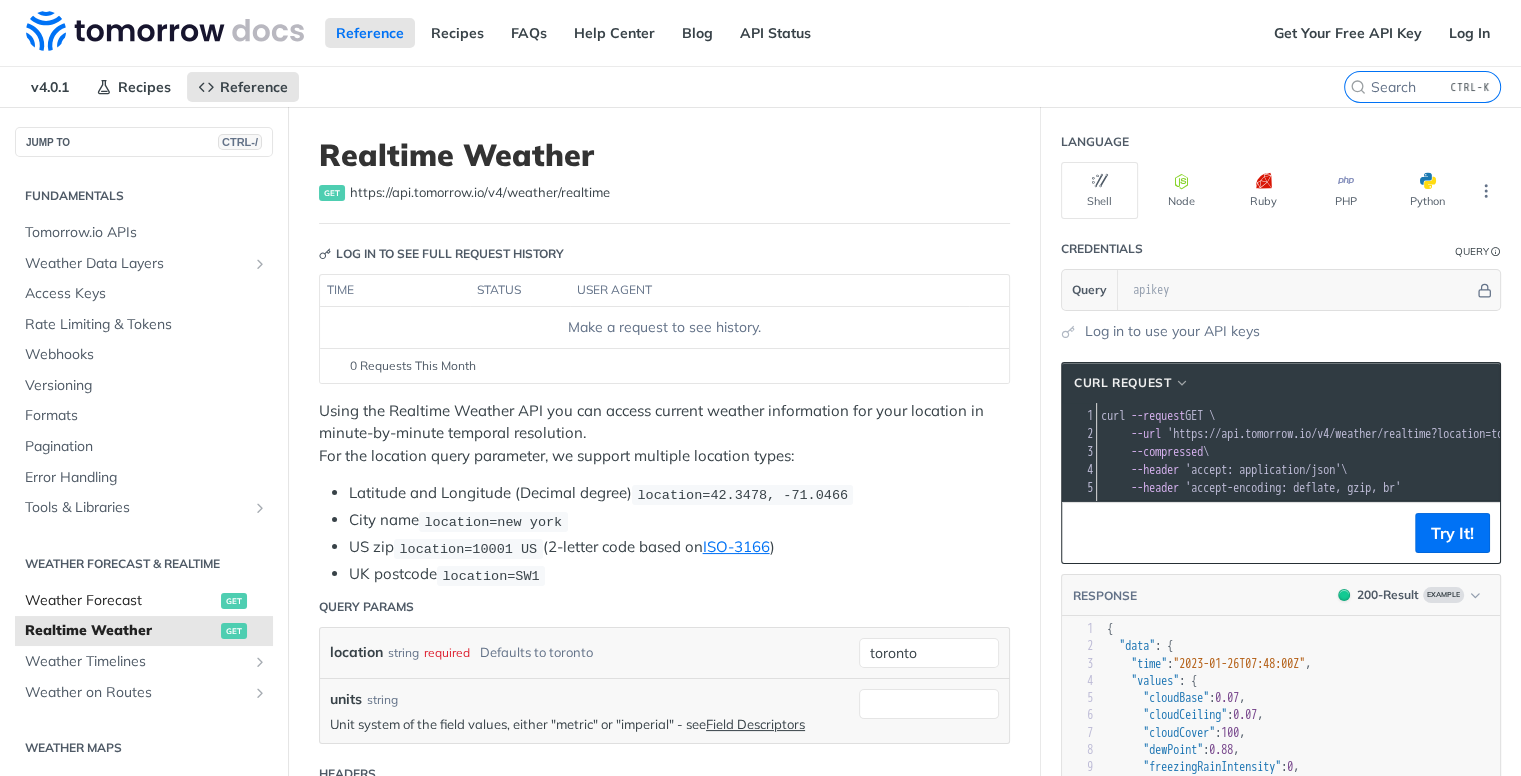 click on "Weather Forecast" at bounding box center (120, 601) 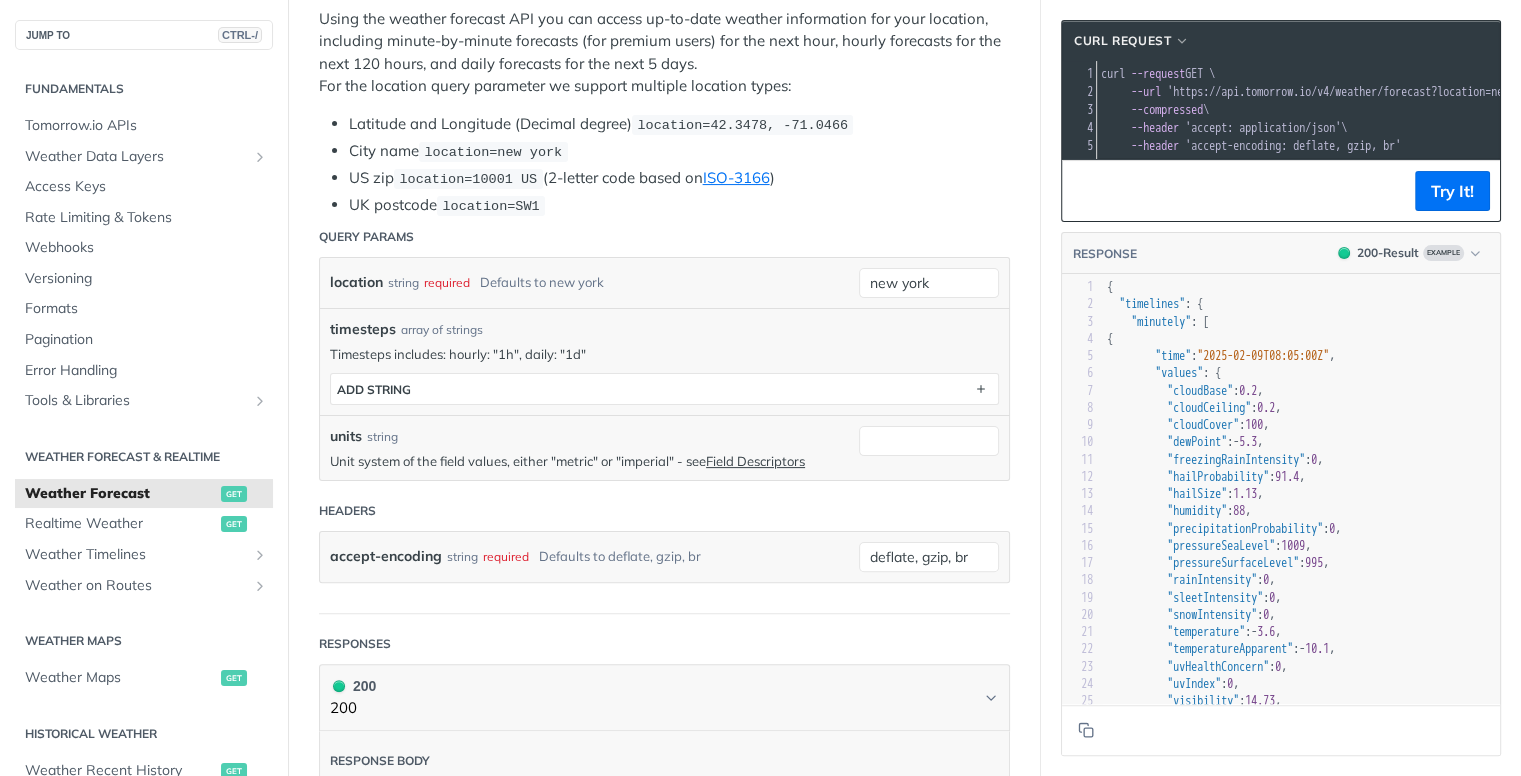 scroll, scrollTop: 0, scrollLeft: 0, axis: both 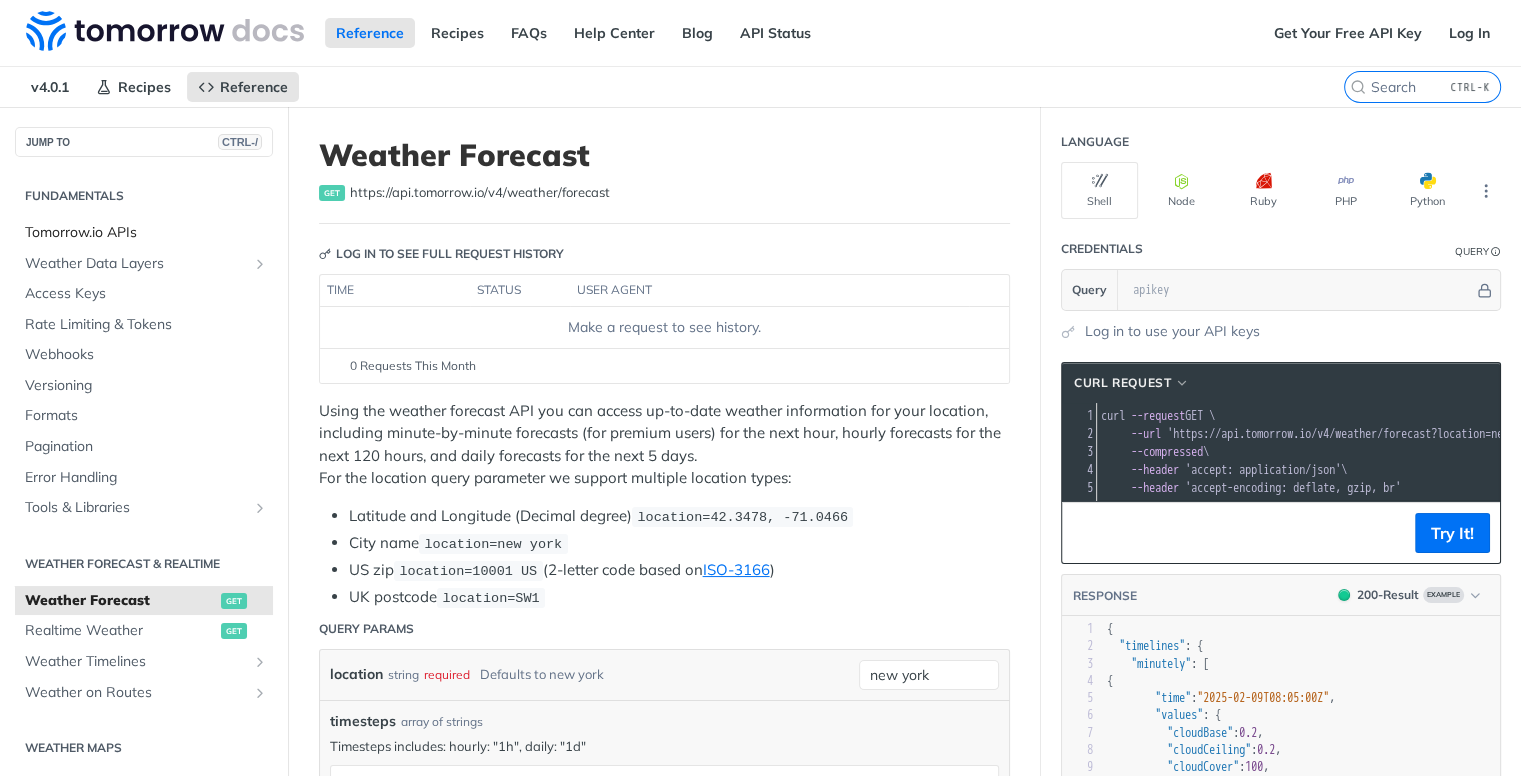 click on "Tomorrow.io APIs" at bounding box center [146, 233] 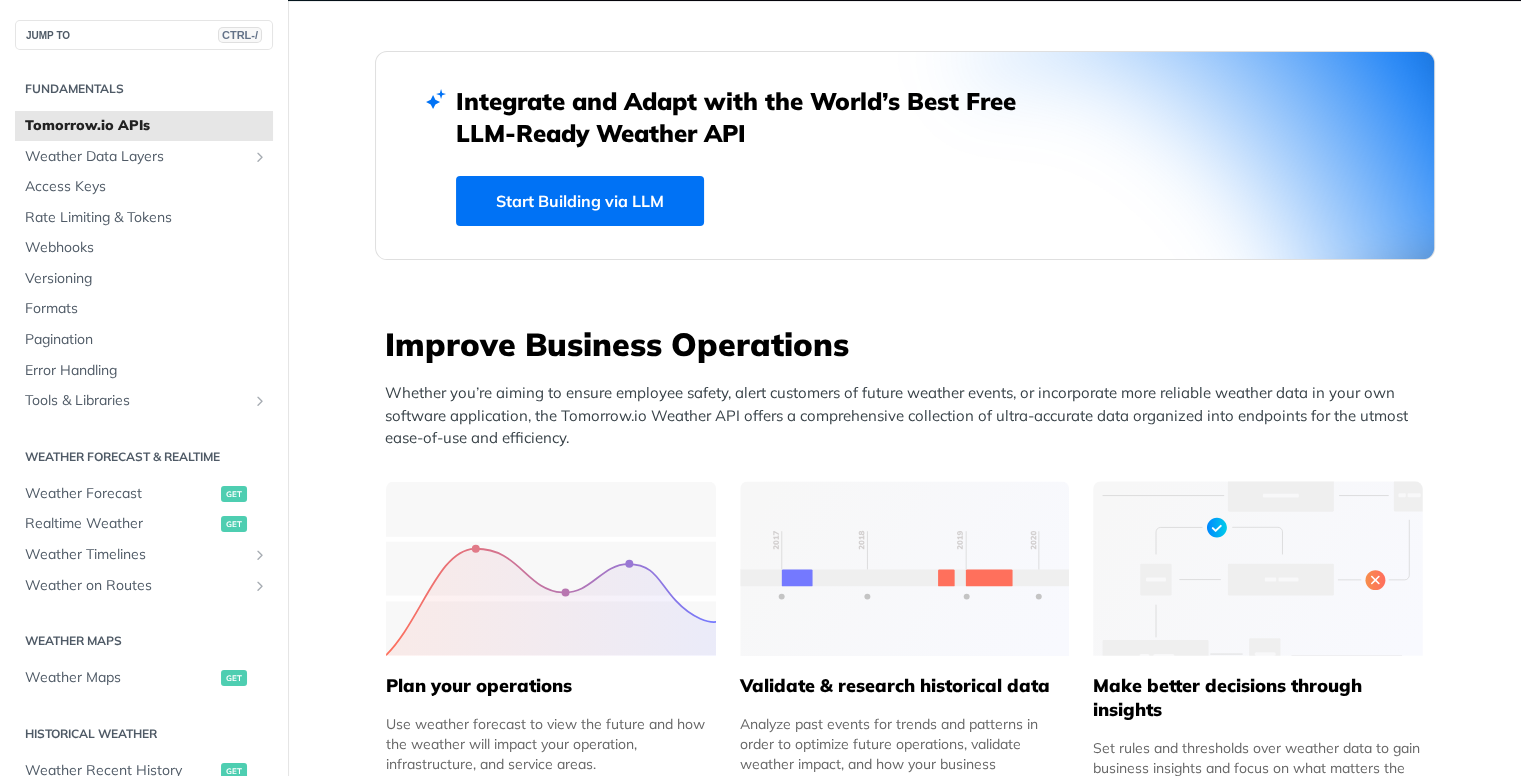 scroll, scrollTop: 502, scrollLeft: 0, axis: vertical 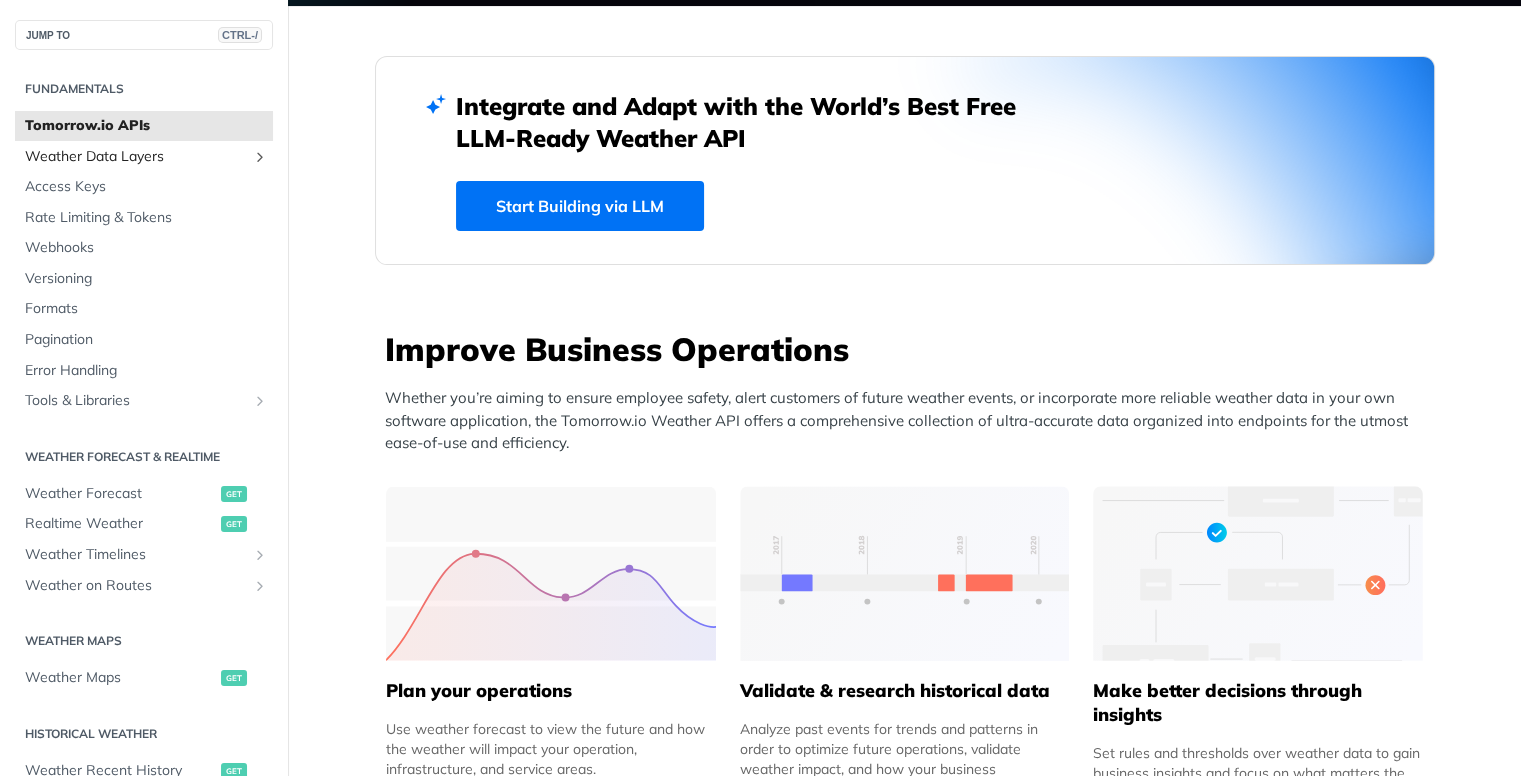 click on "Weather Data Layers" at bounding box center (136, 157) 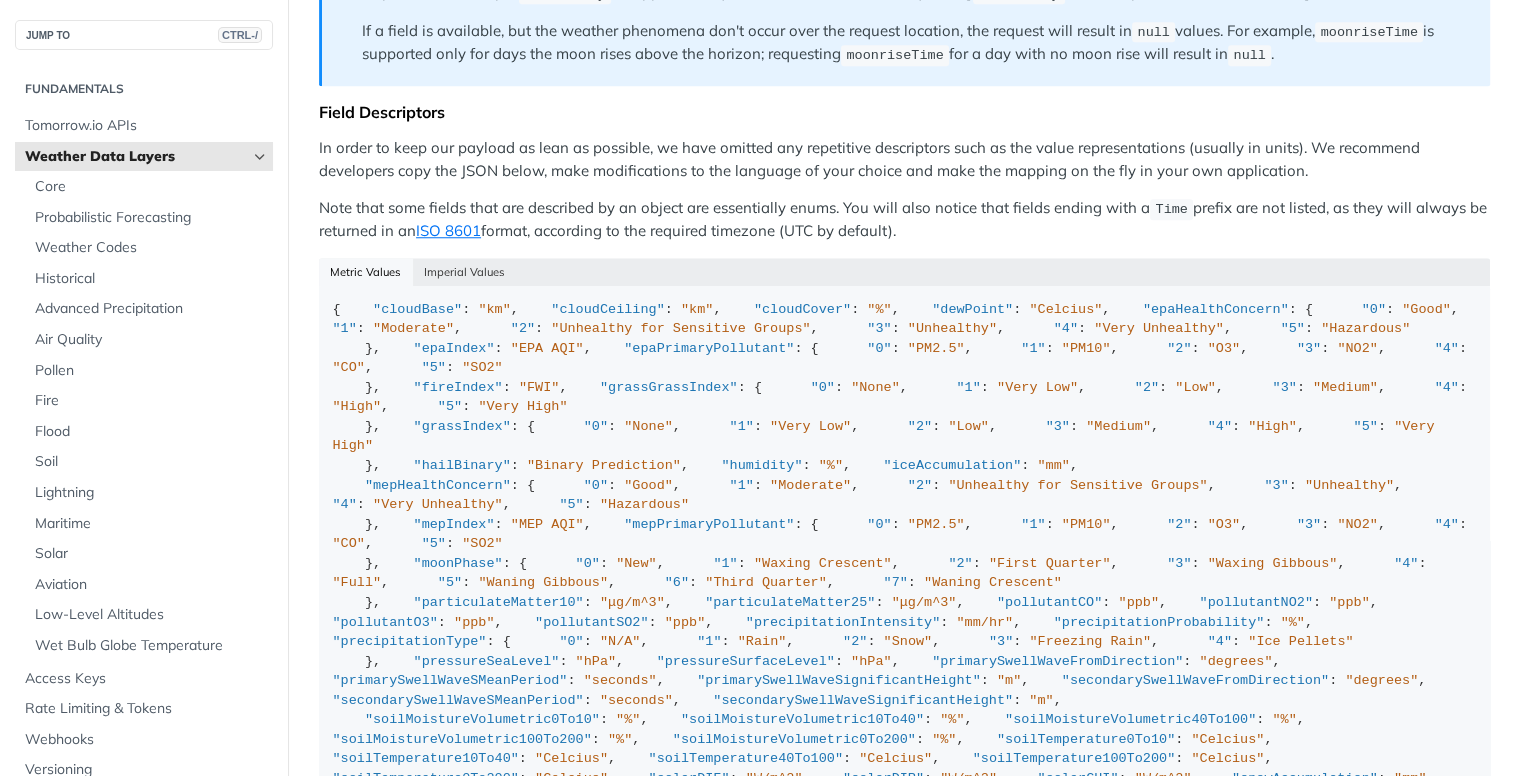 scroll, scrollTop: 1760, scrollLeft: 0, axis: vertical 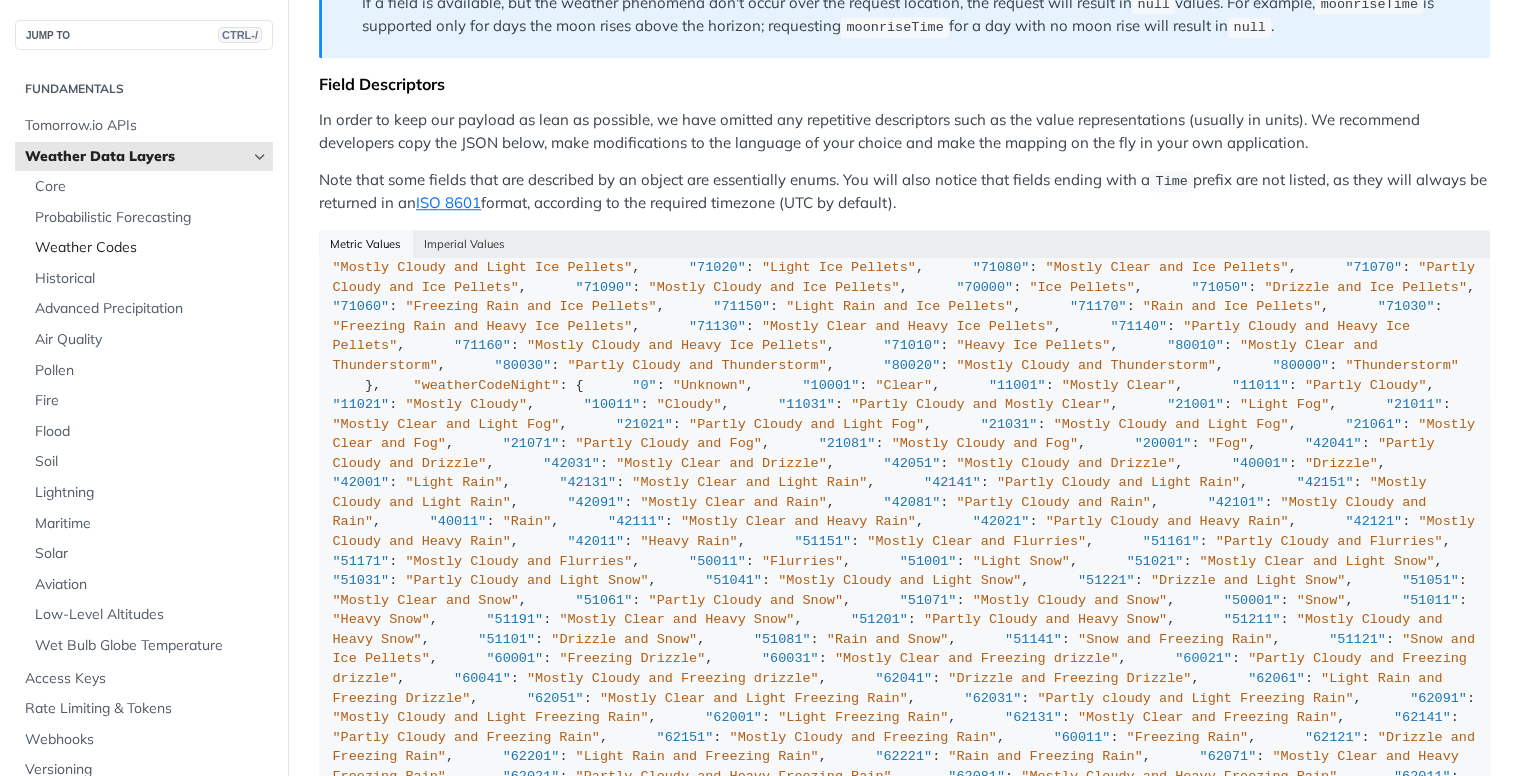 click on "Weather Codes" at bounding box center [151, 248] 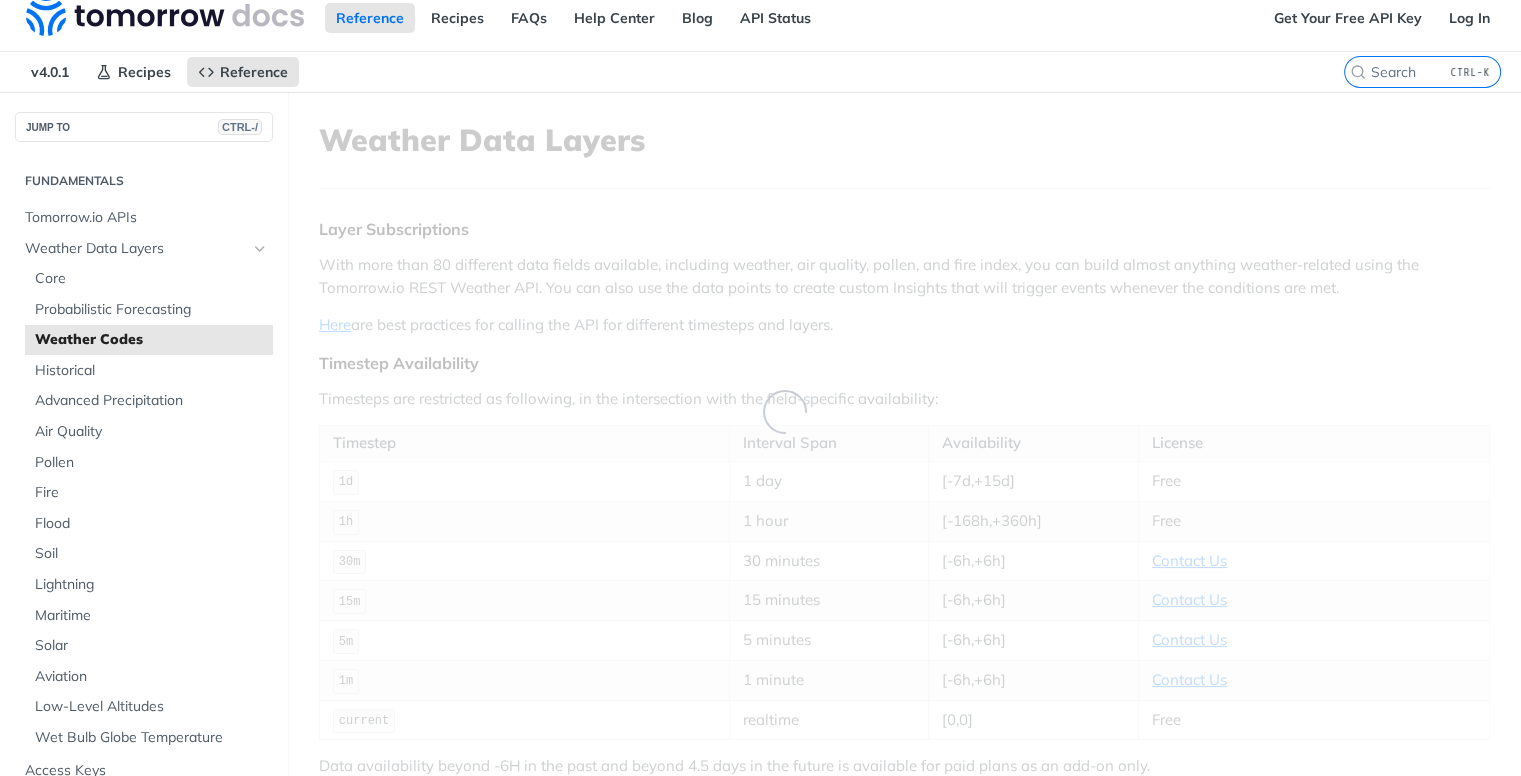 scroll, scrollTop: 0, scrollLeft: 0, axis: both 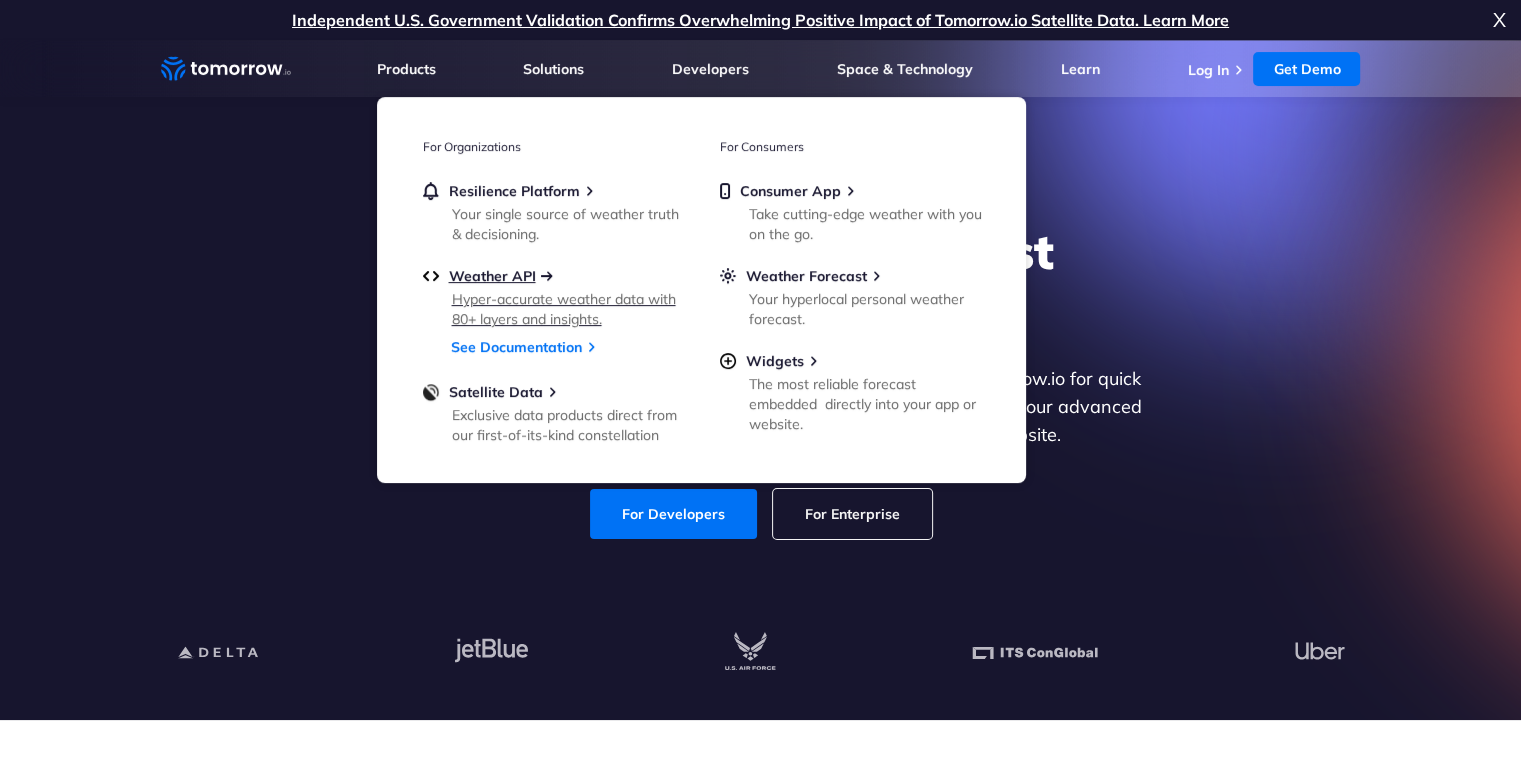 click on "Weather API" at bounding box center (492, 276) 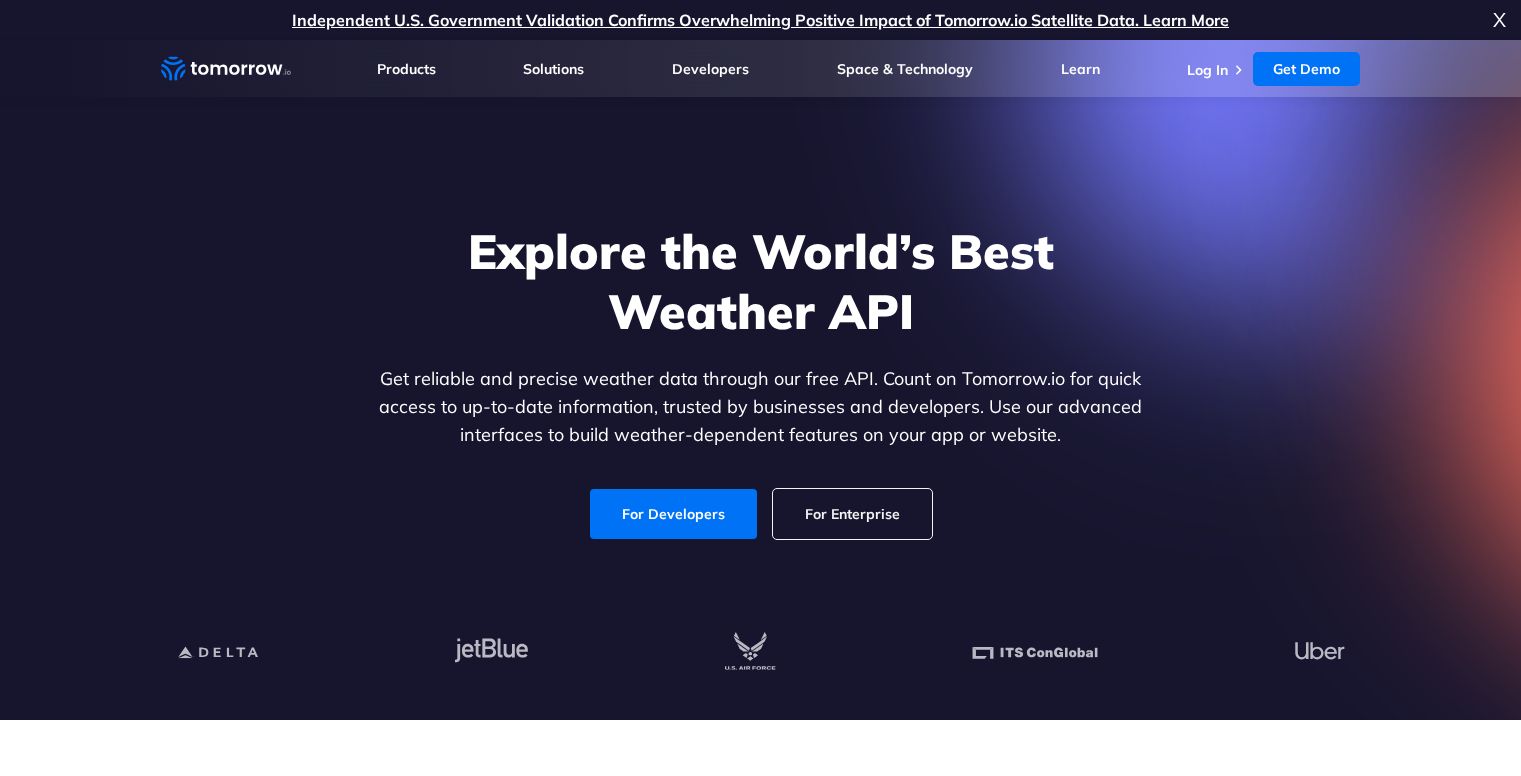 scroll, scrollTop: 0, scrollLeft: 0, axis: both 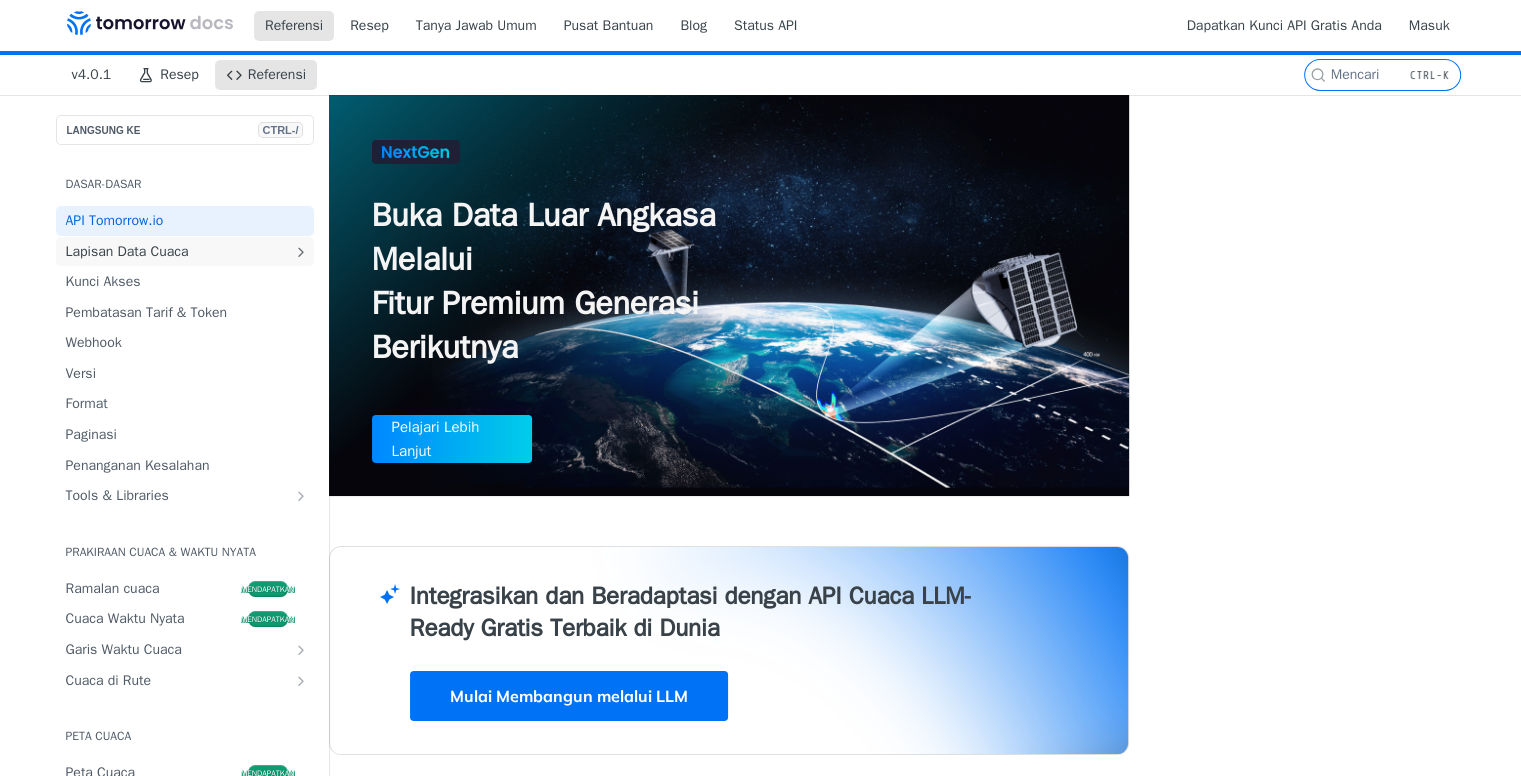 click on "Lapisan Data Cuaca" at bounding box center [127, 251] 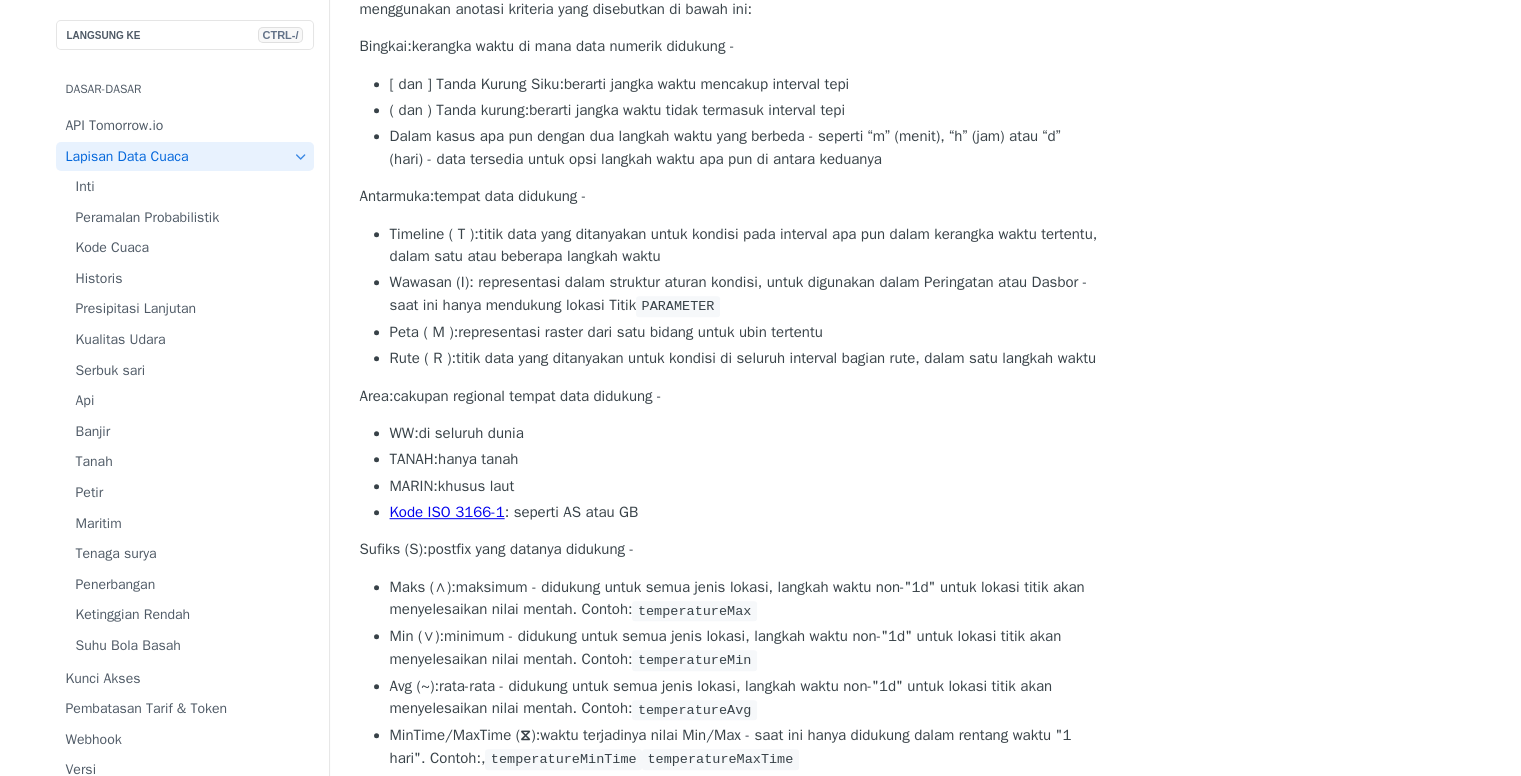 scroll, scrollTop: 900, scrollLeft: 0, axis: vertical 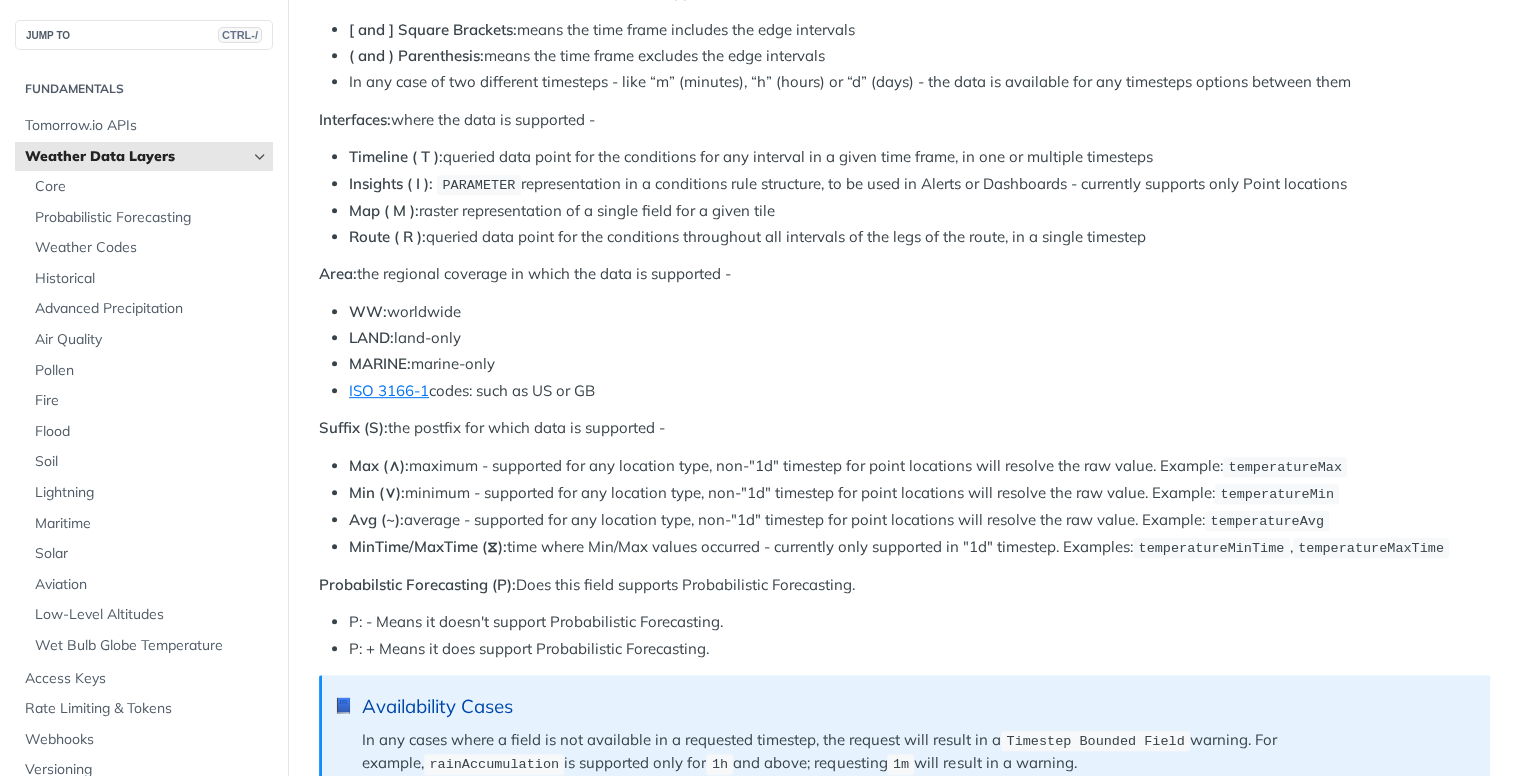 click on "Insights ( I ): PARAMETER representation in a conditions rule structure, to be used in Alerts or Dashboards - currently supports only Point locations" at bounding box center [919, 184] 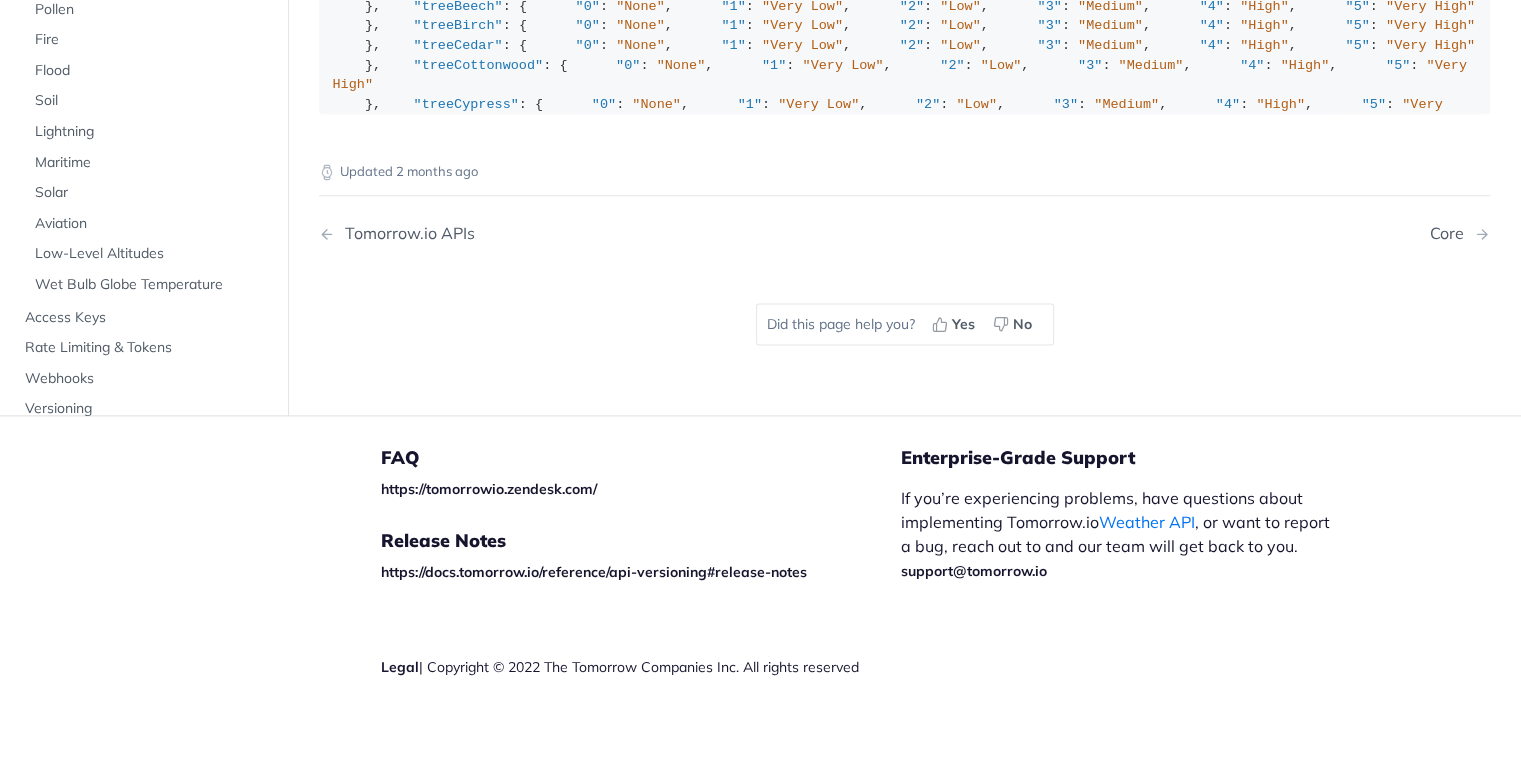 scroll, scrollTop: 2665, scrollLeft: 0, axis: vertical 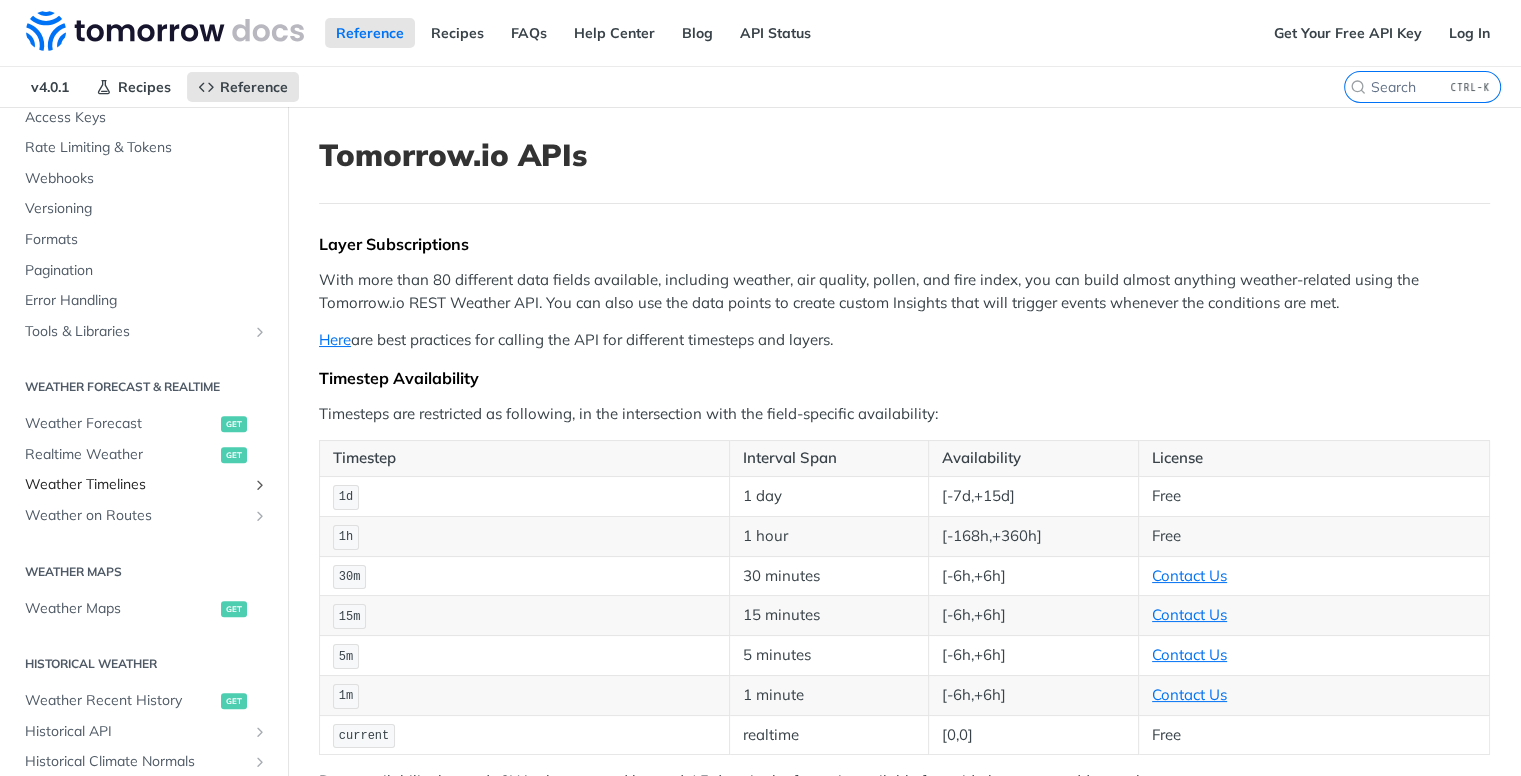 click on "Weather Timelines" at bounding box center (136, 485) 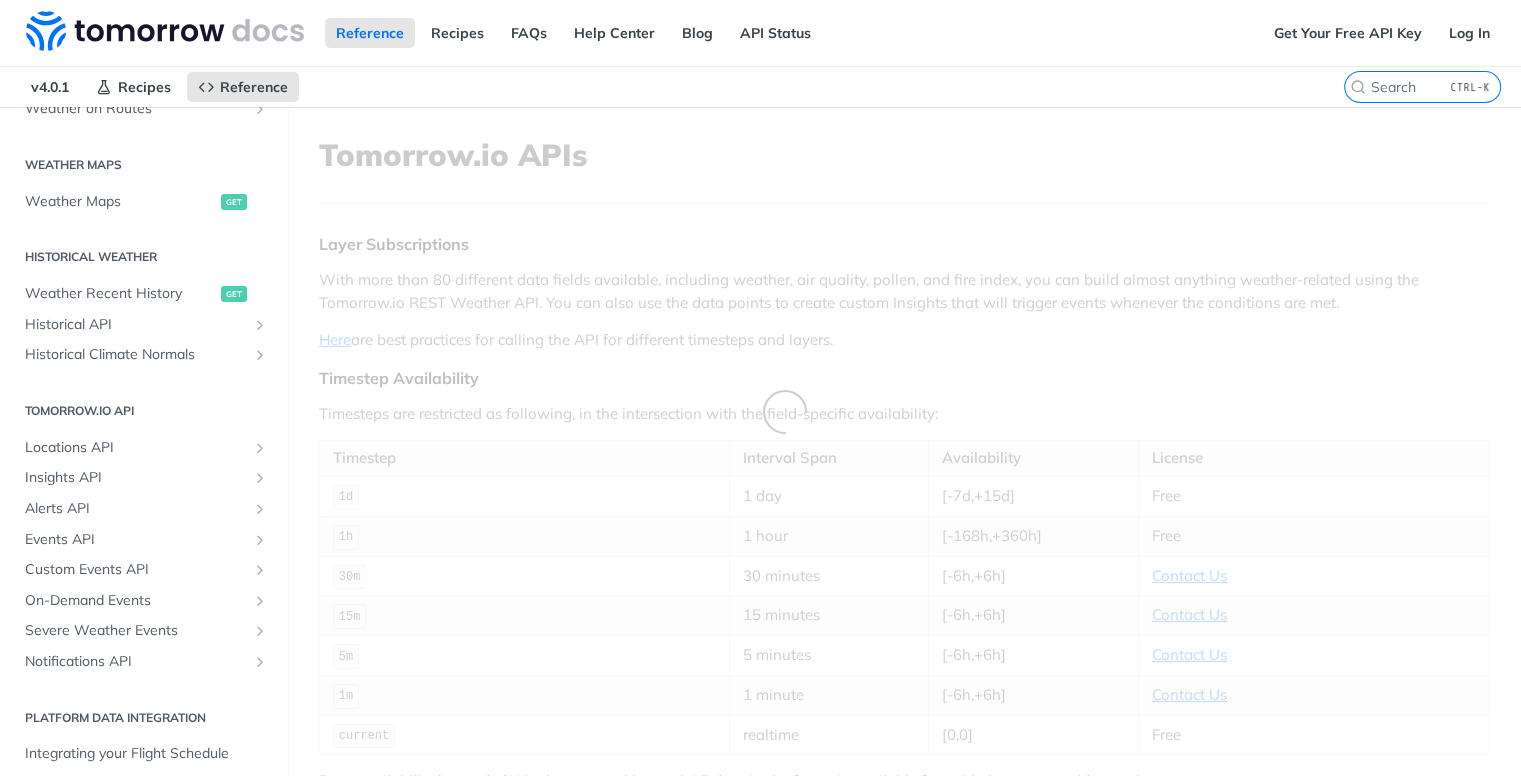 scroll, scrollTop: 176, scrollLeft: 0, axis: vertical 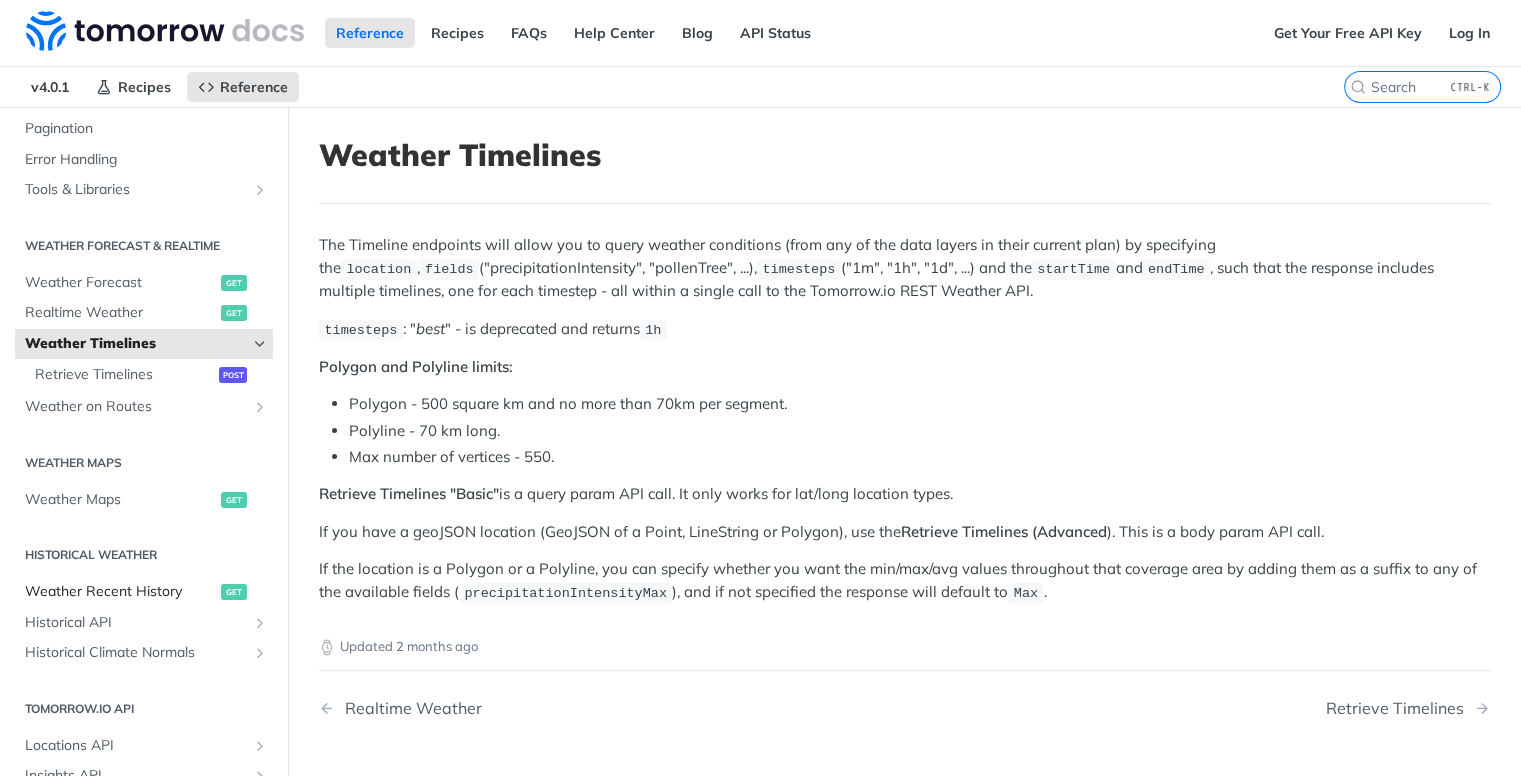 click on "Weather Recent History" at bounding box center (120, 592) 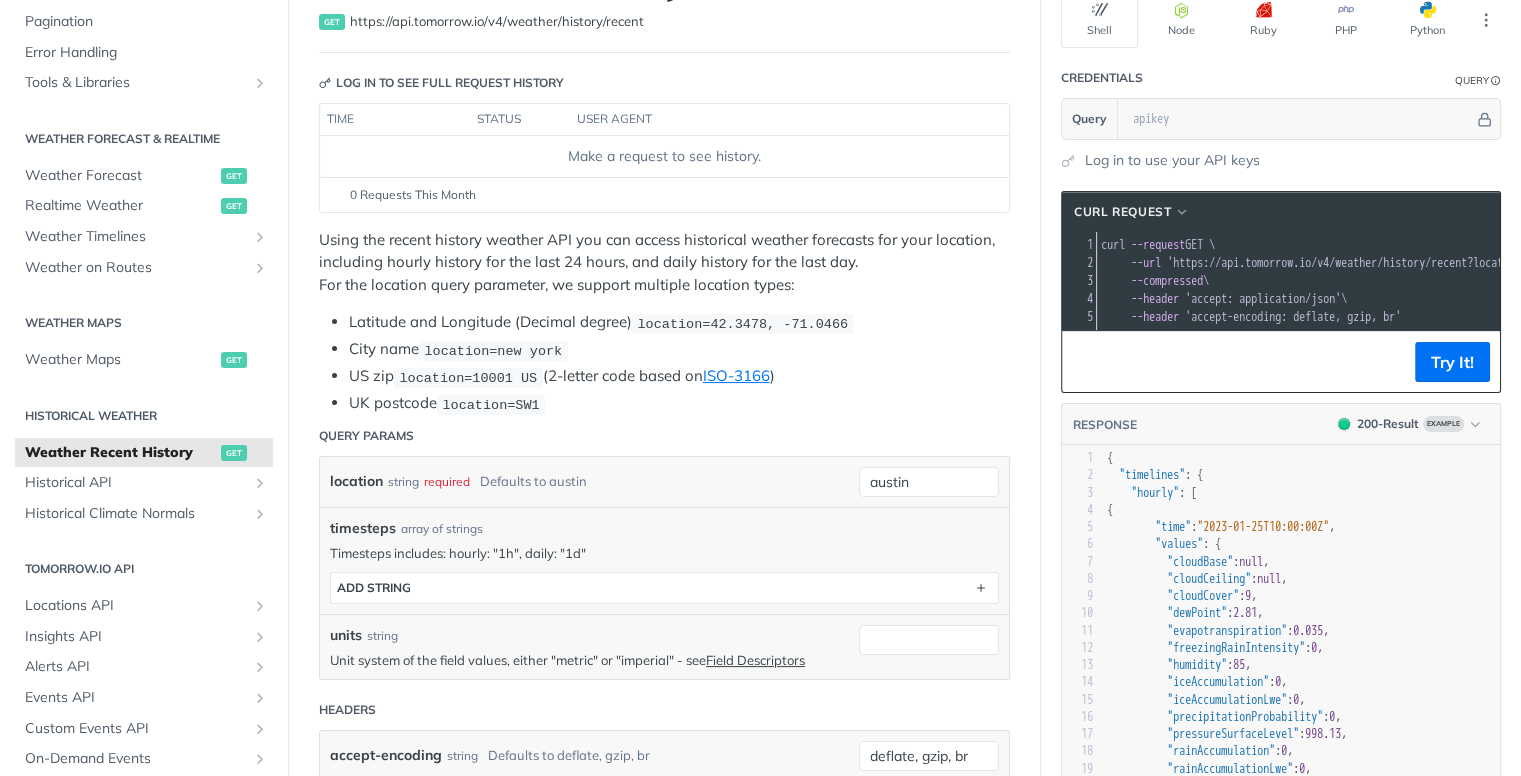 scroll, scrollTop: 0, scrollLeft: 0, axis: both 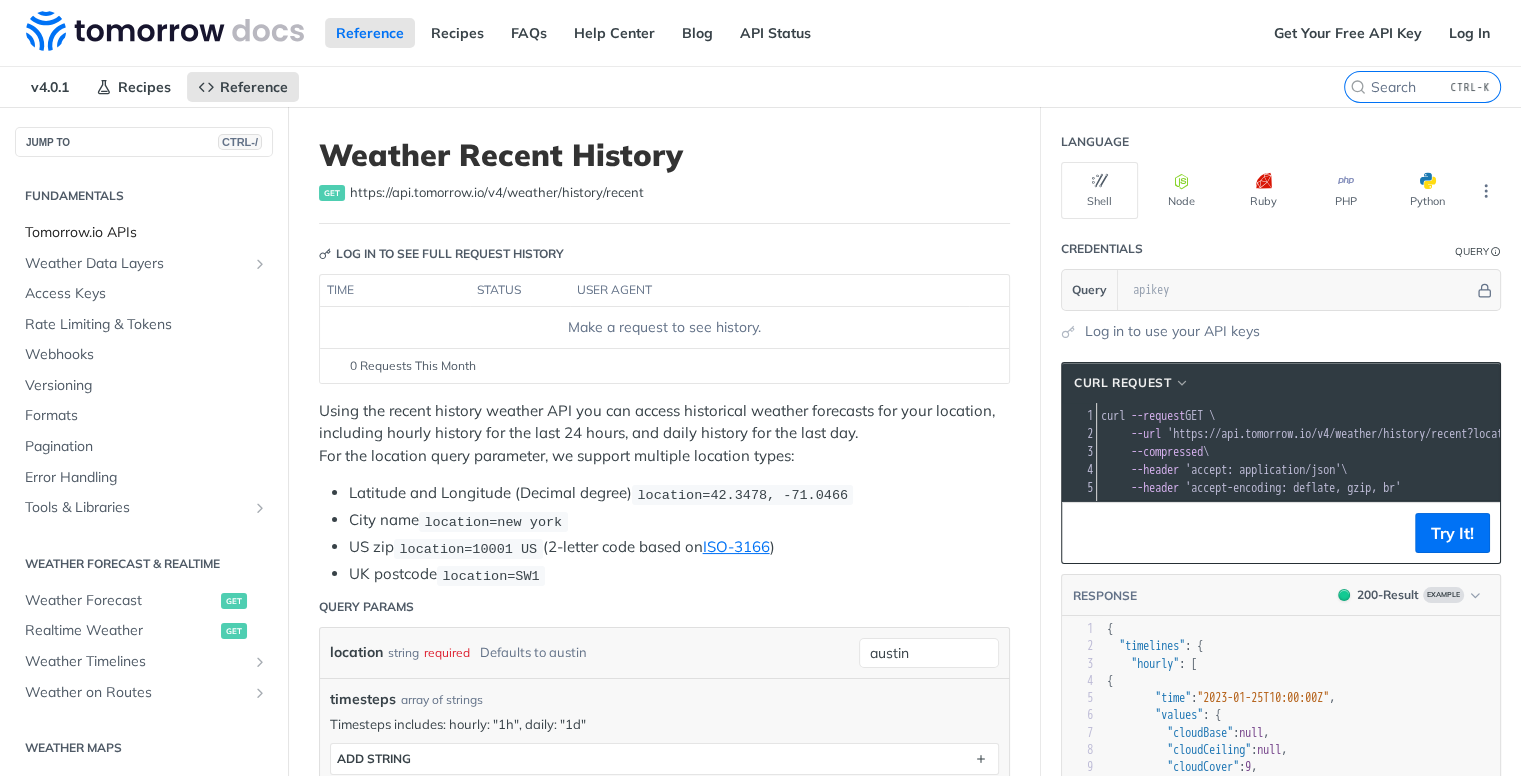 click on "Tomorrow.io APIs" at bounding box center [146, 233] 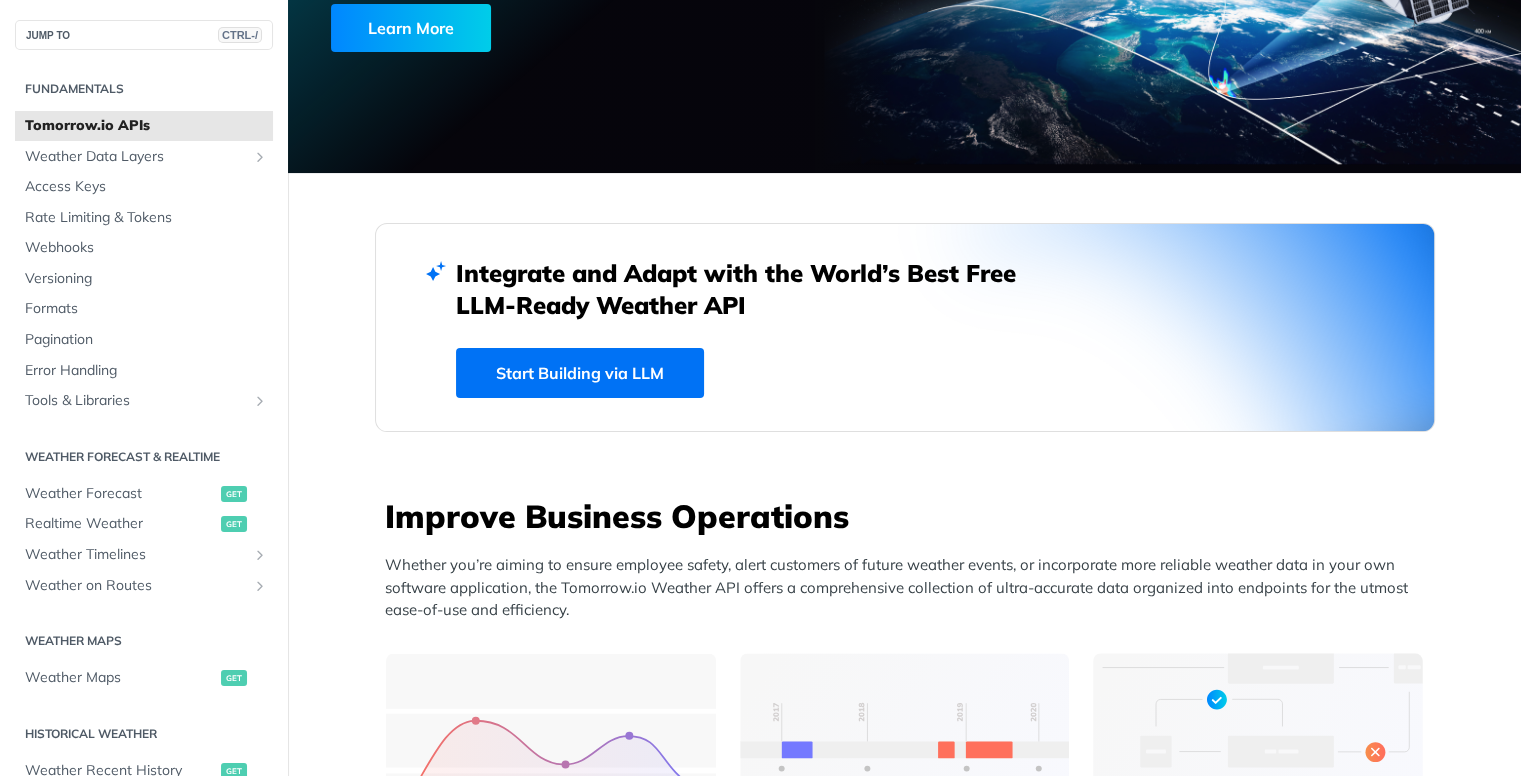 scroll, scrollTop: 0, scrollLeft: 0, axis: both 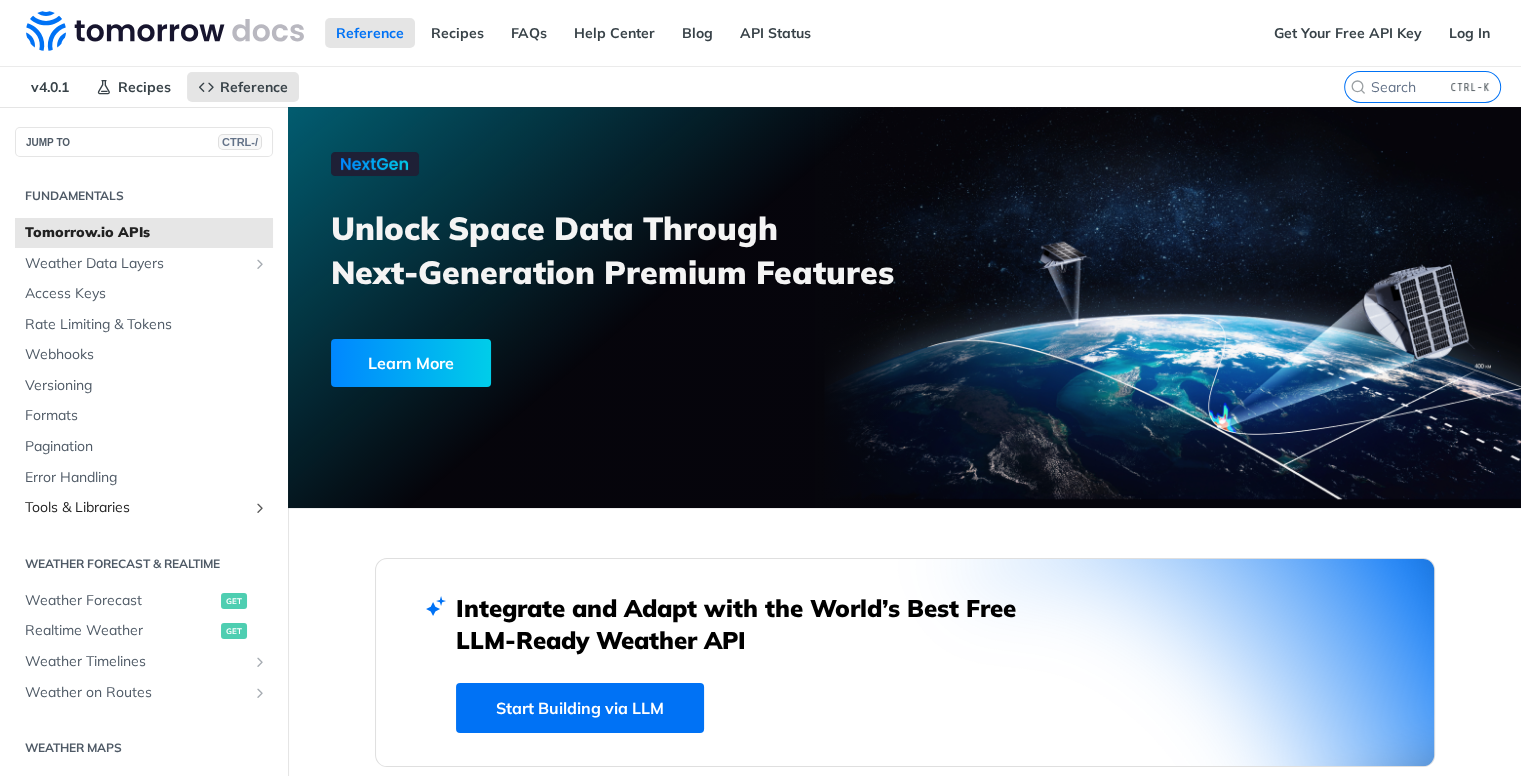 click on "Tools & Libraries" at bounding box center [144, 508] 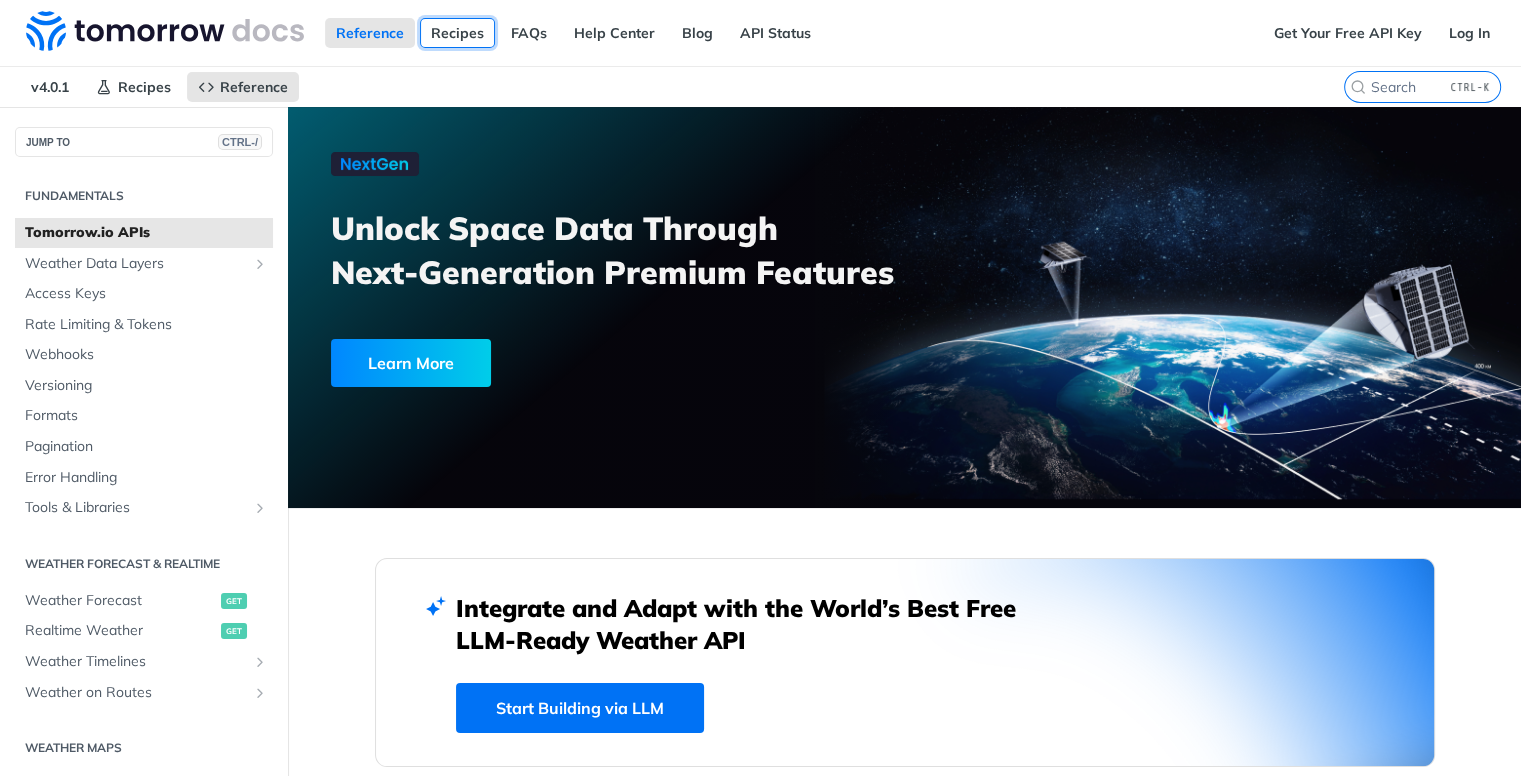 click on "Recipes" at bounding box center [457, 33] 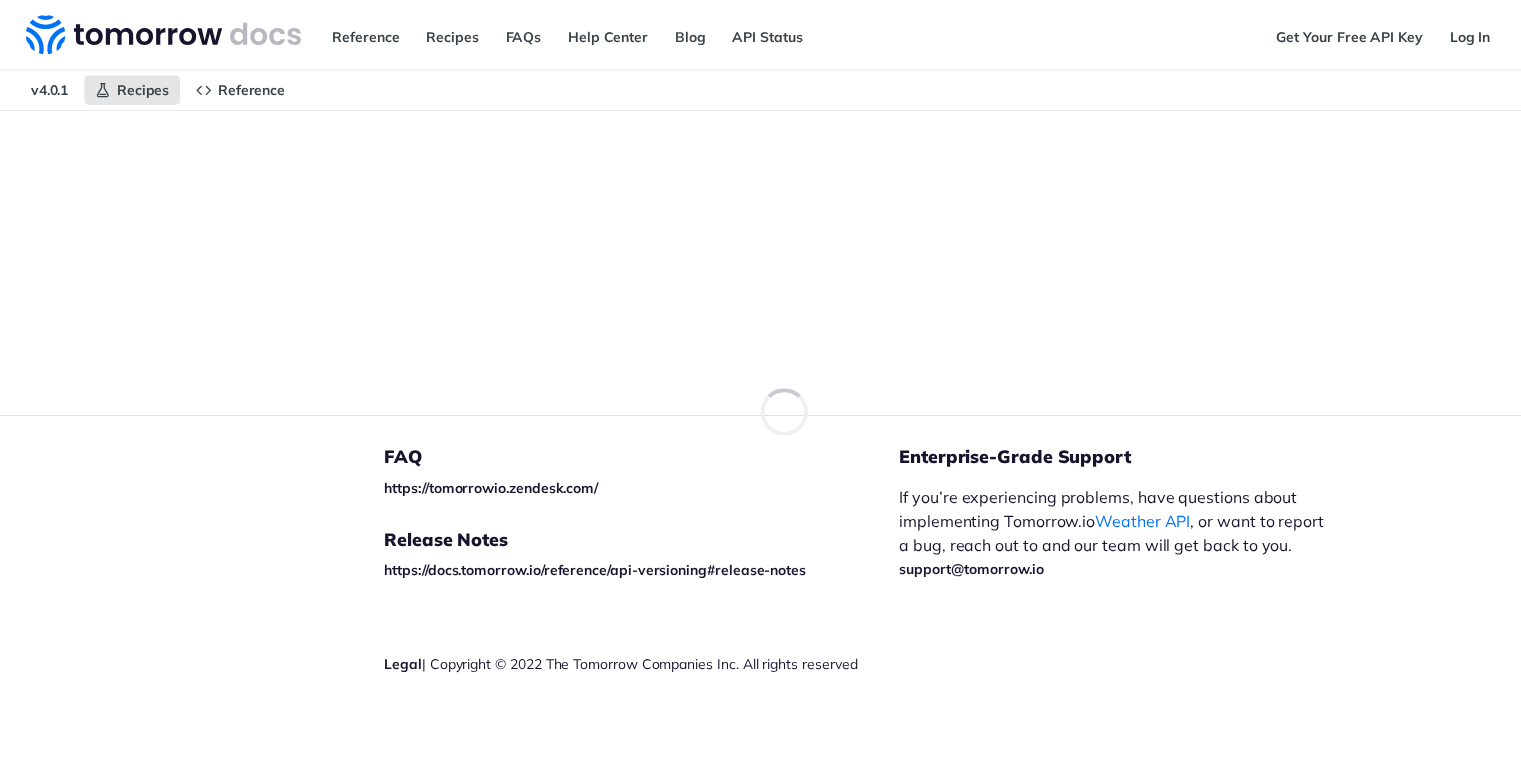 scroll, scrollTop: 0, scrollLeft: 0, axis: both 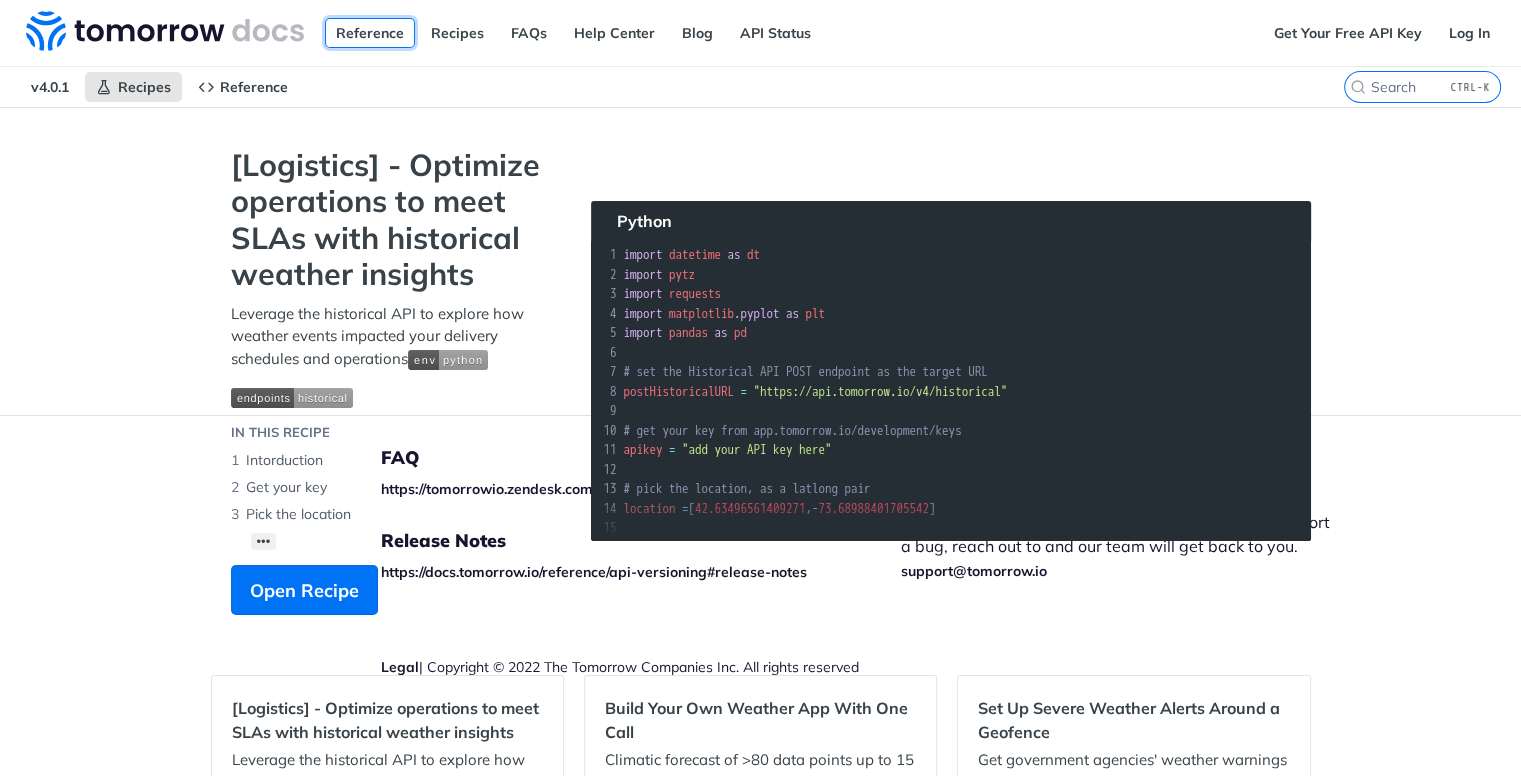 click on "Reference" at bounding box center [370, 33] 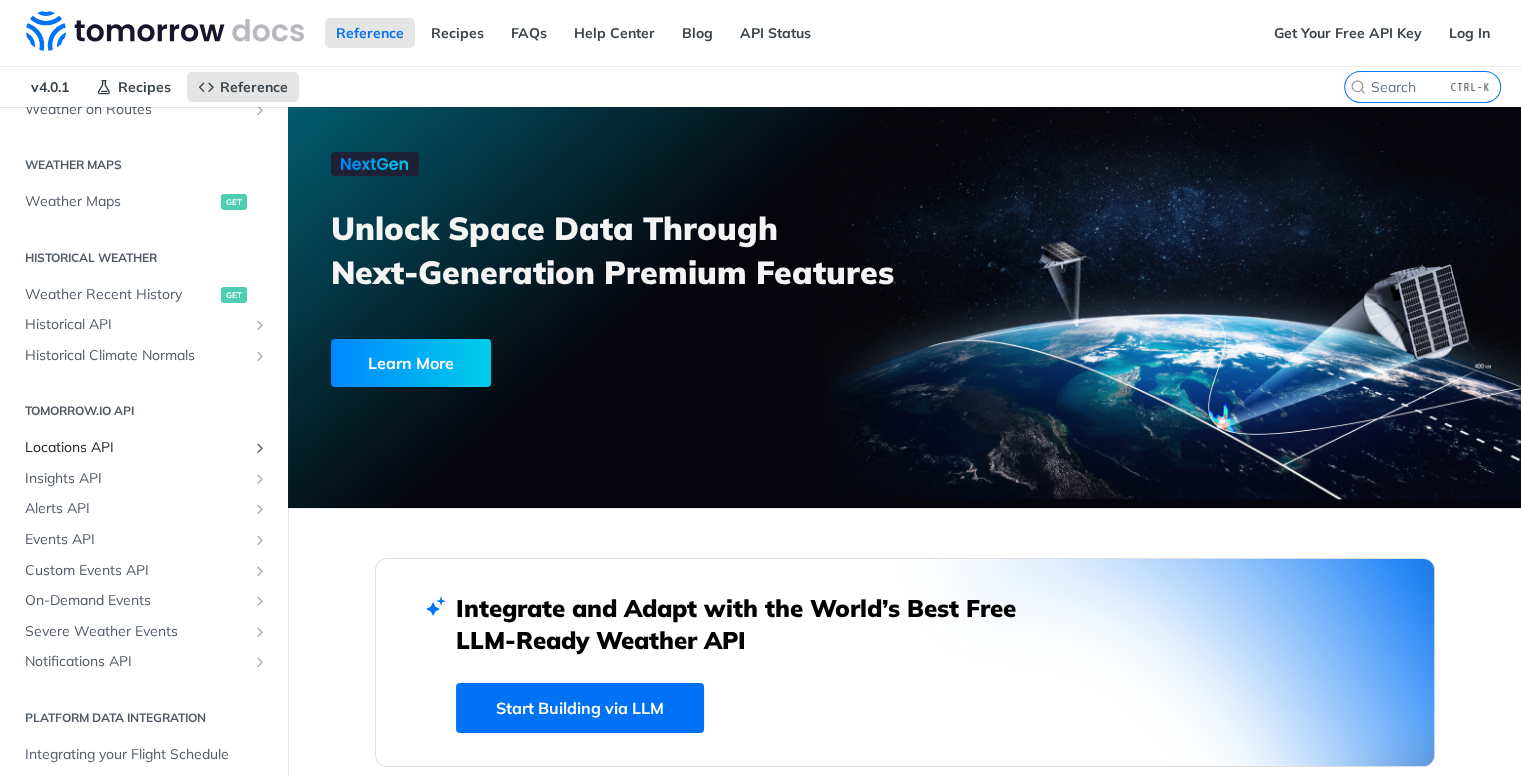 scroll, scrollTop: 0, scrollLeft: 0, axis: both 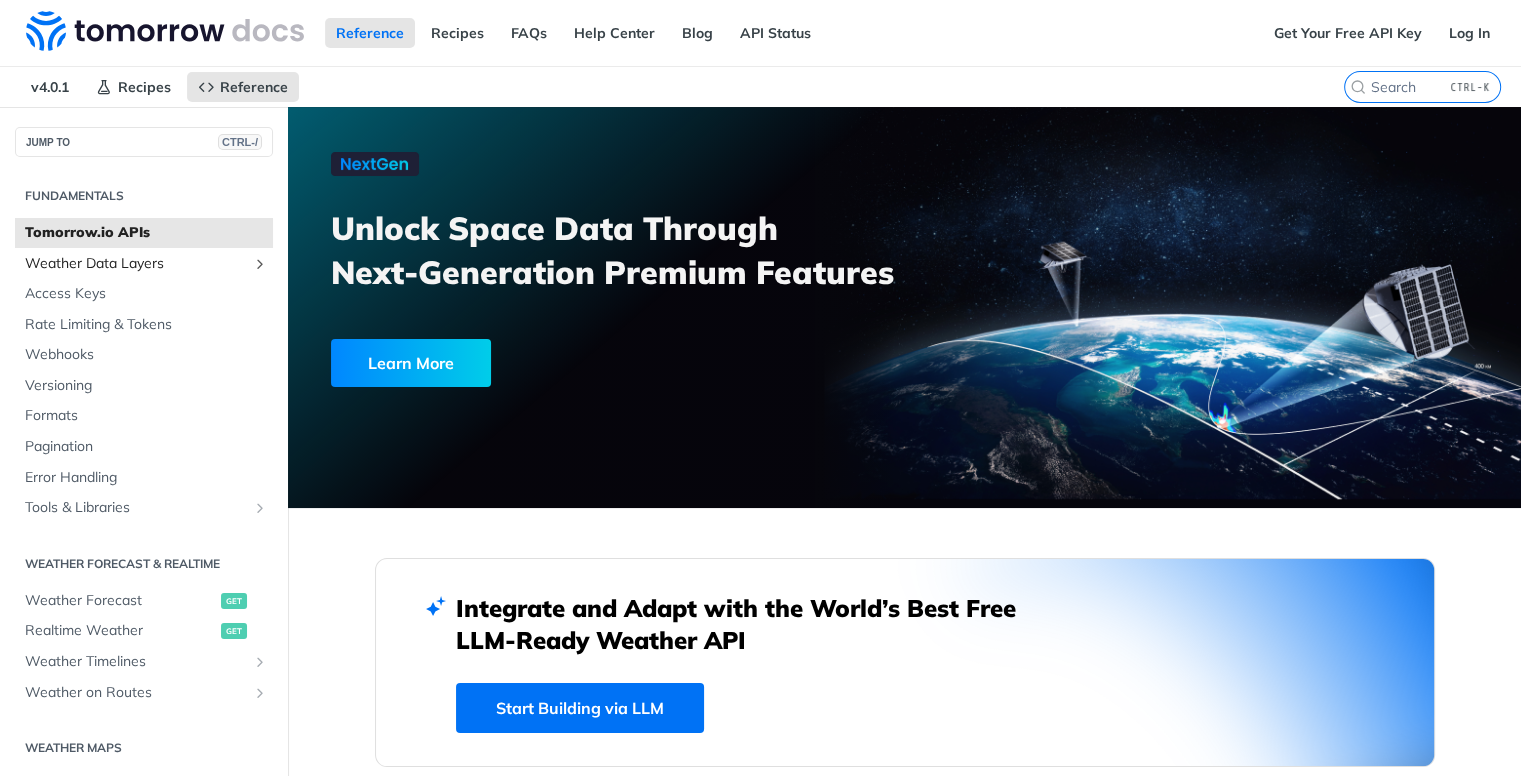 click on "Weather Data Layers" at bounding box center [144, 264] 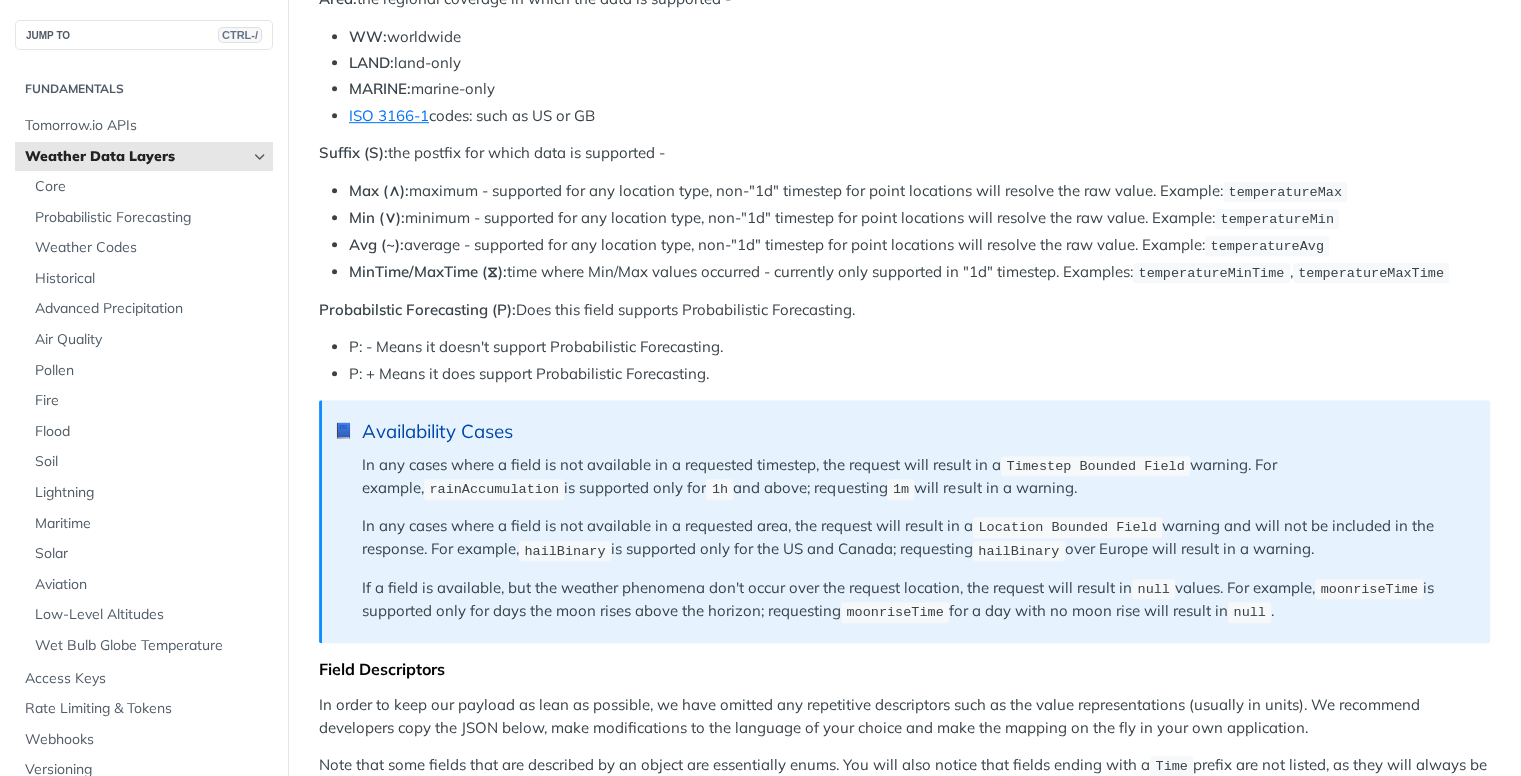 scroll, scrollTop: 1176, scrollLeft: 0, axis: vertical 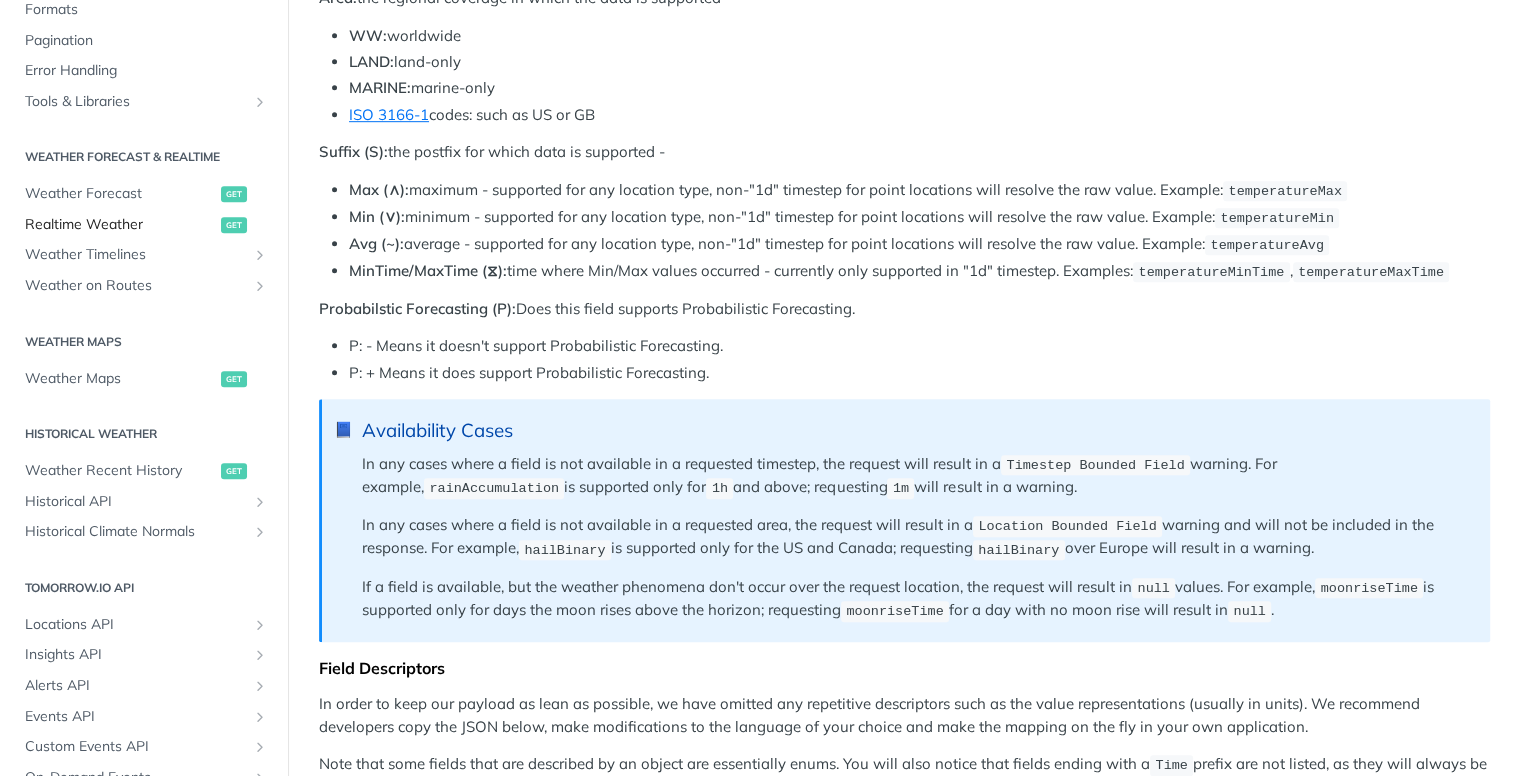 click on "Realtime Weather" at bounding box center [120, 225] 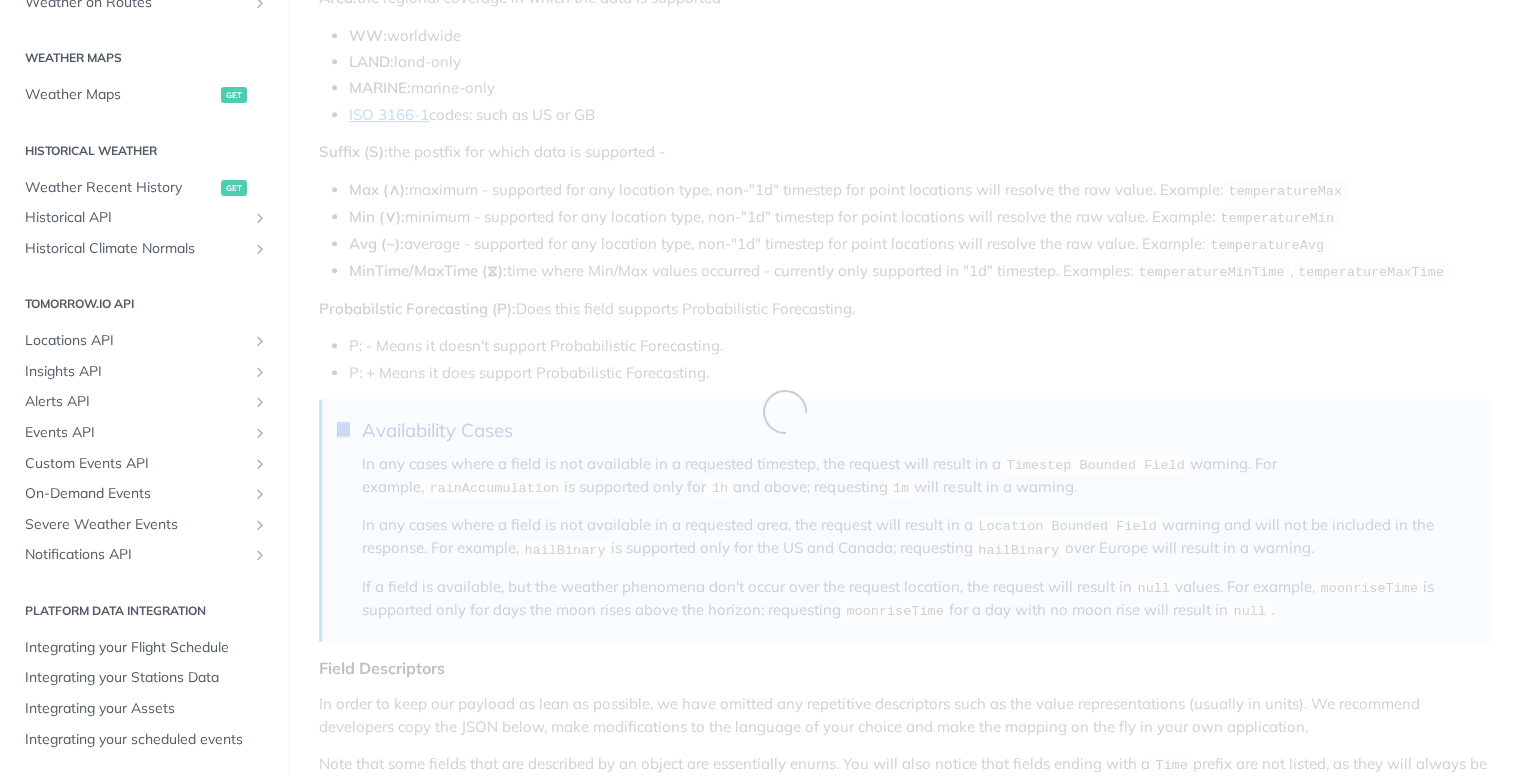 scroll, scrollTop: 1104, scrollLeft: 0, axis: vertical 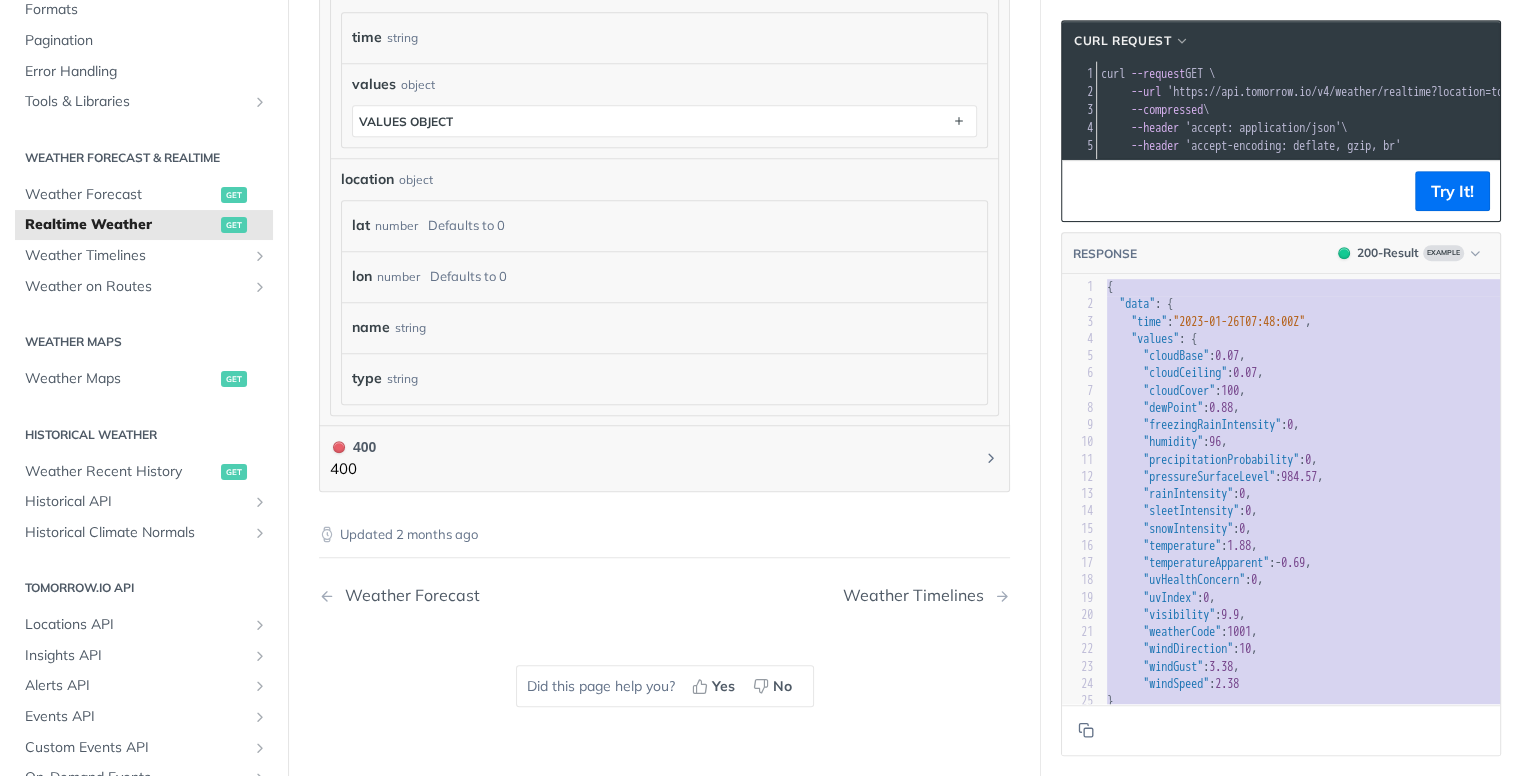 type on "{
"data": {
"time": "2023-01-26T07:48:00Z",
"values": {
"cloudBase": 0.07,
"cloudCeiling": 0.07,
"cloudCover": 100,
"dewPoint": 0.88,
"freezingRainIntensity": 0,
"humidity": 96,
"precipitationProbability": 0,
"pressureSurfaceLevel": 984.57,
"rainIntensity": 0,
"sleetIntensity": 0,
"snowIntensity": 0,
"temperature": 1.88,
"temperatureApparent": -0.69,
"uvHealthConcern": 0,
"uvIndex": 0,
"visibility": 9.9,
"weatherCode": 1001,
"windDirection": 10,
"windGust": 3.38,
"windSpeed": 2.38
}
},
"location": {
"lat": 43.653480529785156,
"lon": -79.3839340209961,
"name": "Old Toronto, Toronto, Golden Horseshoe, Ontario, Canada",
"type": "administrative"
}
}" 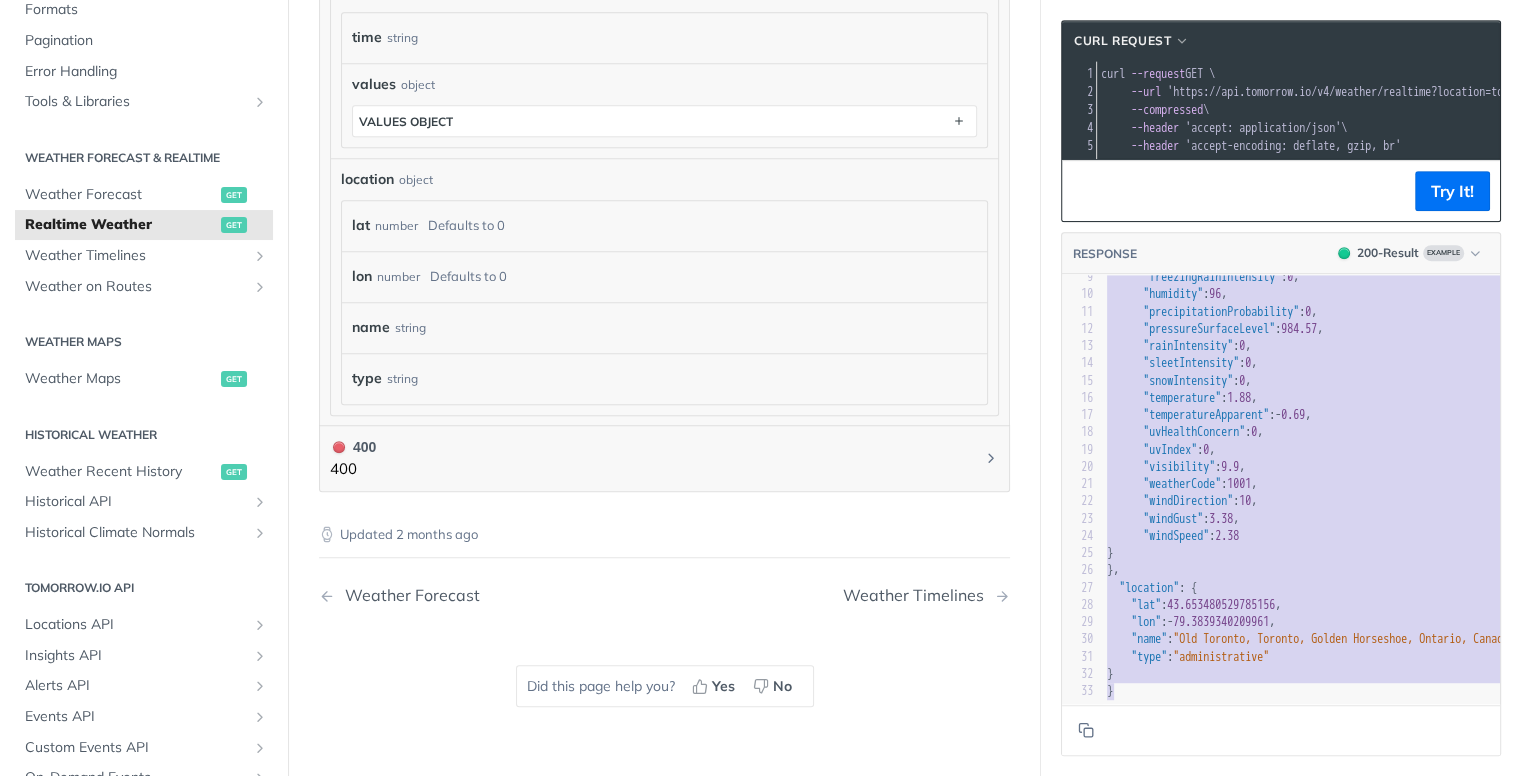 drag, startPoint x: 1106, startPoint y: 293, endPoint x: 1278, endPoint y: 671, distance: 415.29266 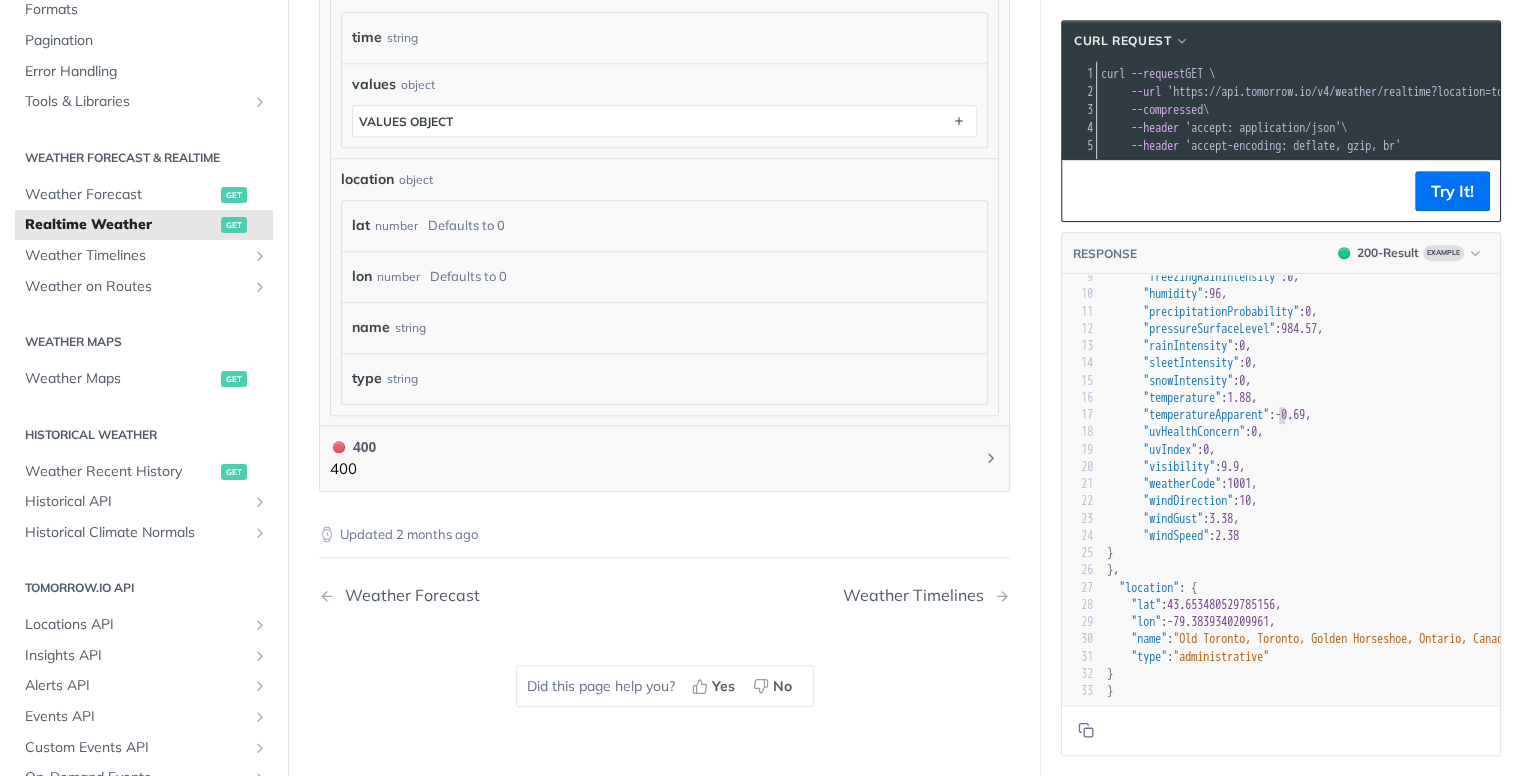 click on "0" at bounding box center [1254, 432] 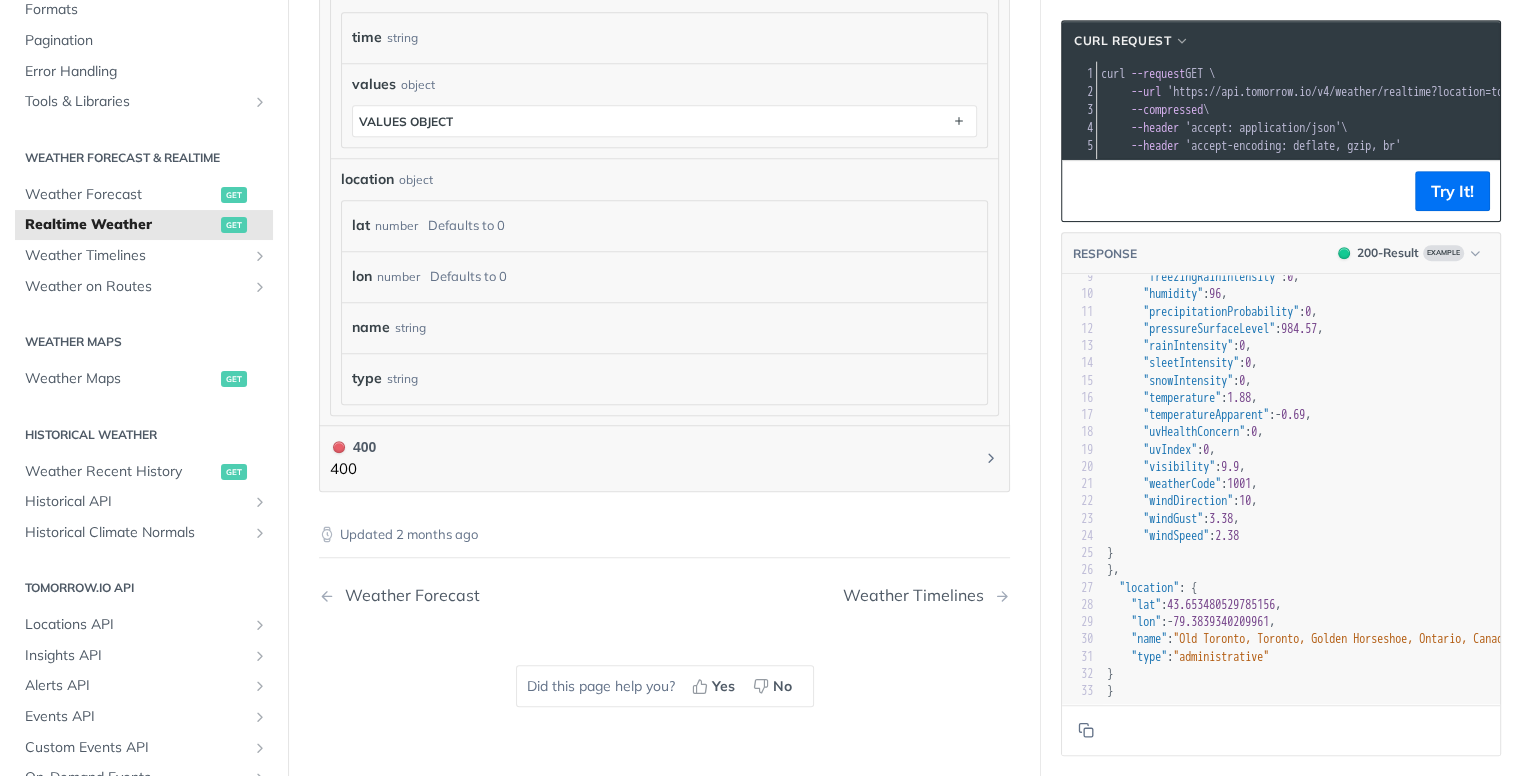type on "{
"data": {
"time": "2023-01-26T07:48:00Z",
"values": {
"cloudBase": 0.07,
"cloudCeiling": 0.07,
"cloudCover": 100,
"dewPoint": 0.88,
"freezingRainIntensity": 0,
"humidity": 96,
"precipitationProbability": 0,
"pressureSurfaceLevel": 984.57,
"rainIntensity": 0,
"sleetIntensity": 0,
"snowIntensity": 0,
"temperature": 1.88,
"temperatureApparent": -0.69,
"uvHealthConcern": 0,
"uvIndex": 0,
"visibility": 9.9,
"weatherCode": 1001,
"windDirection": 10,
"windGust": 3.38,
"windSpeed": 2.38
}
},
"location": {
"lat": 43.653480529785156,
"lon": -79.3839340209961,
"name": "Old Toronto, Toronto, Golden Horseshoe, Ontario, Canada",
"type": "administrative"
}
}" 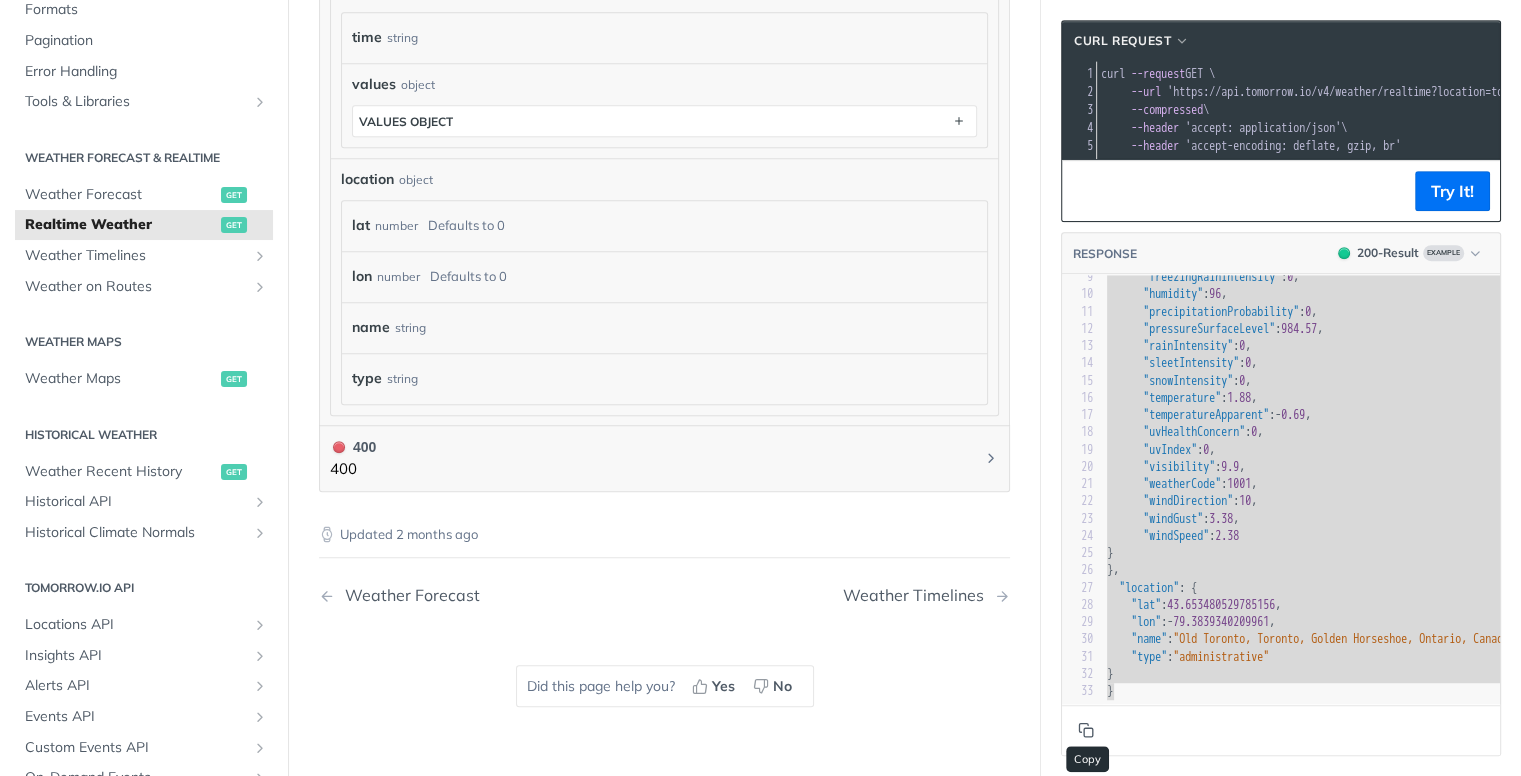 click at bounding box center (1086, 730) 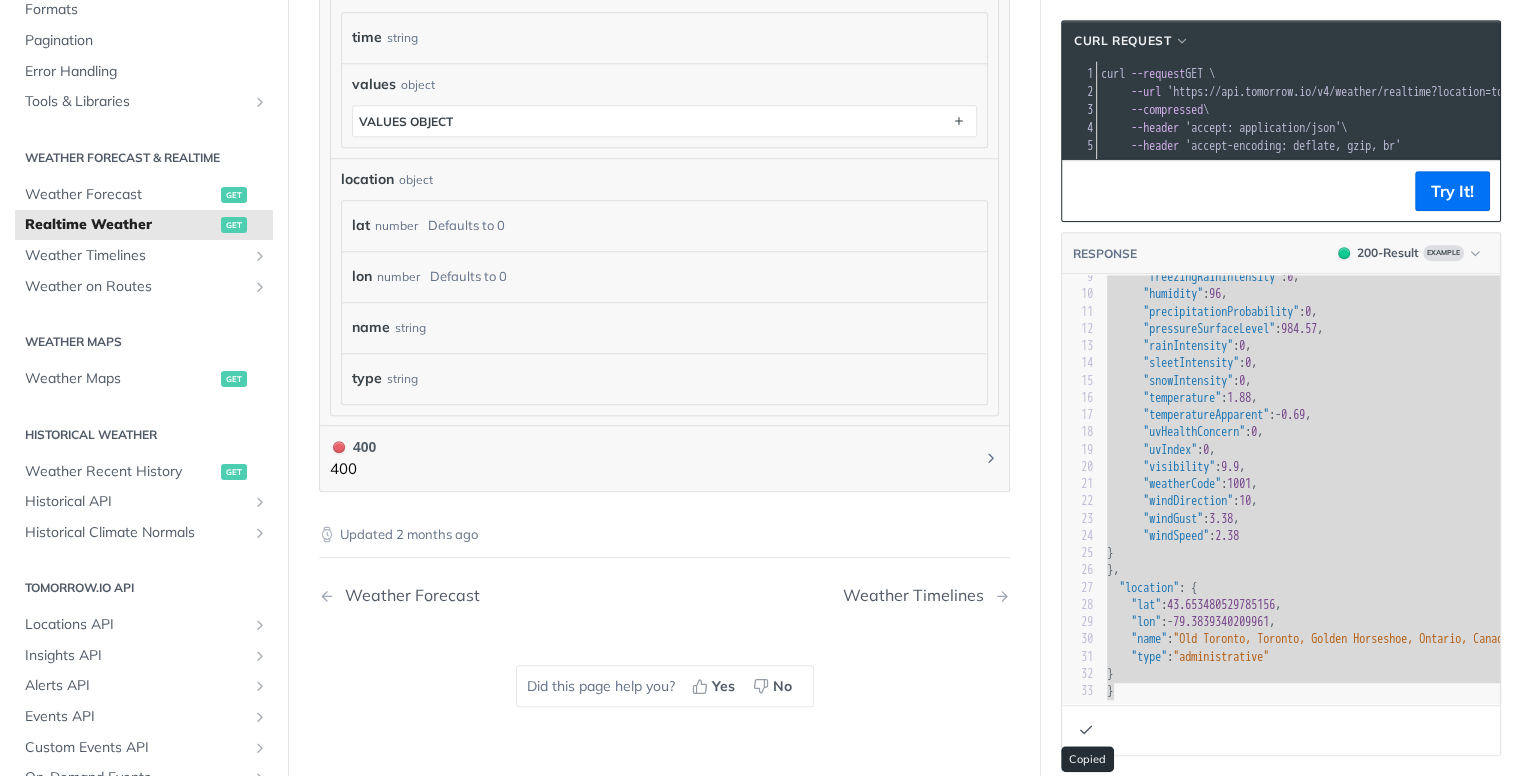 type 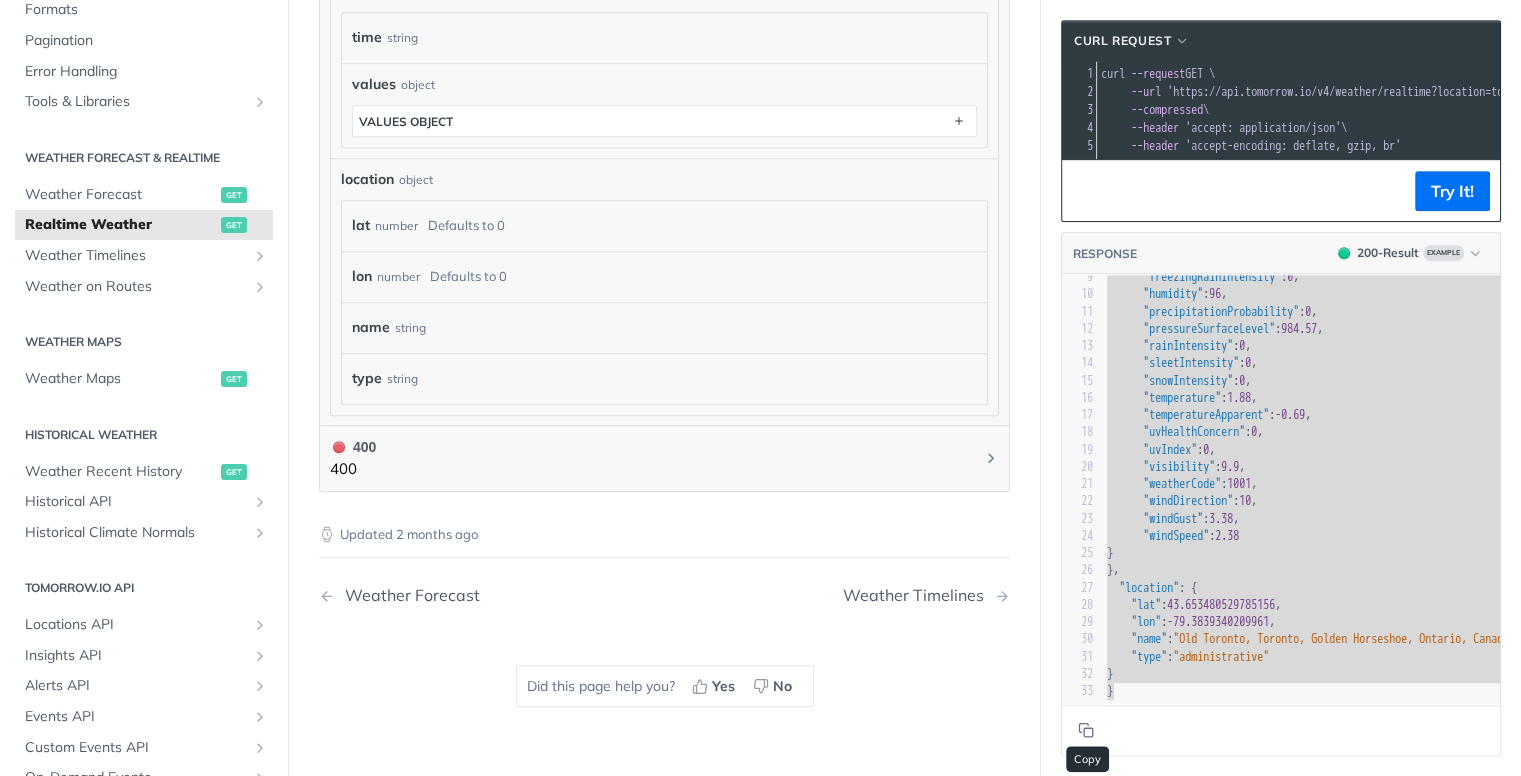type 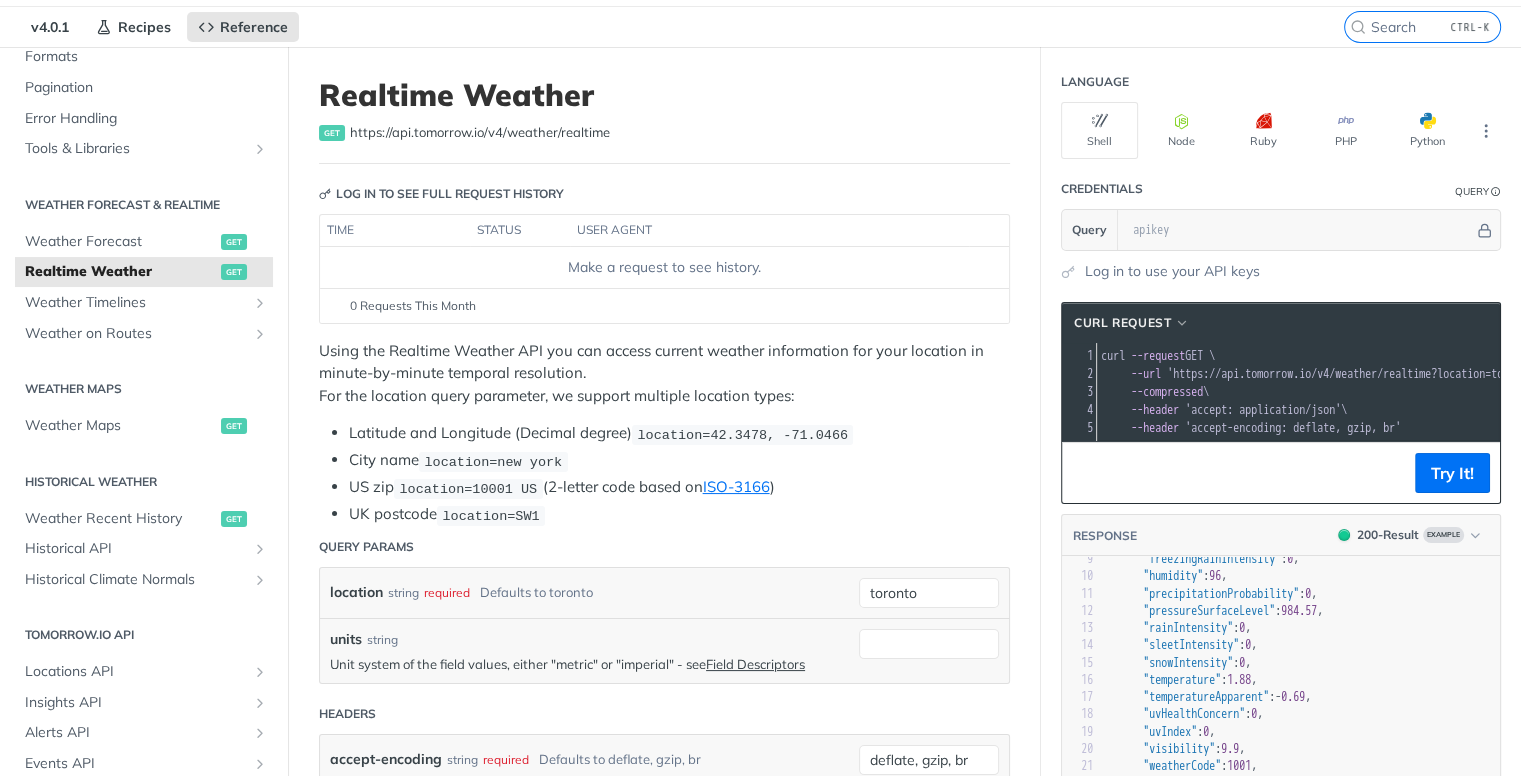 scroll, scrollTop: 0, scrollLeft: 0, axis: both 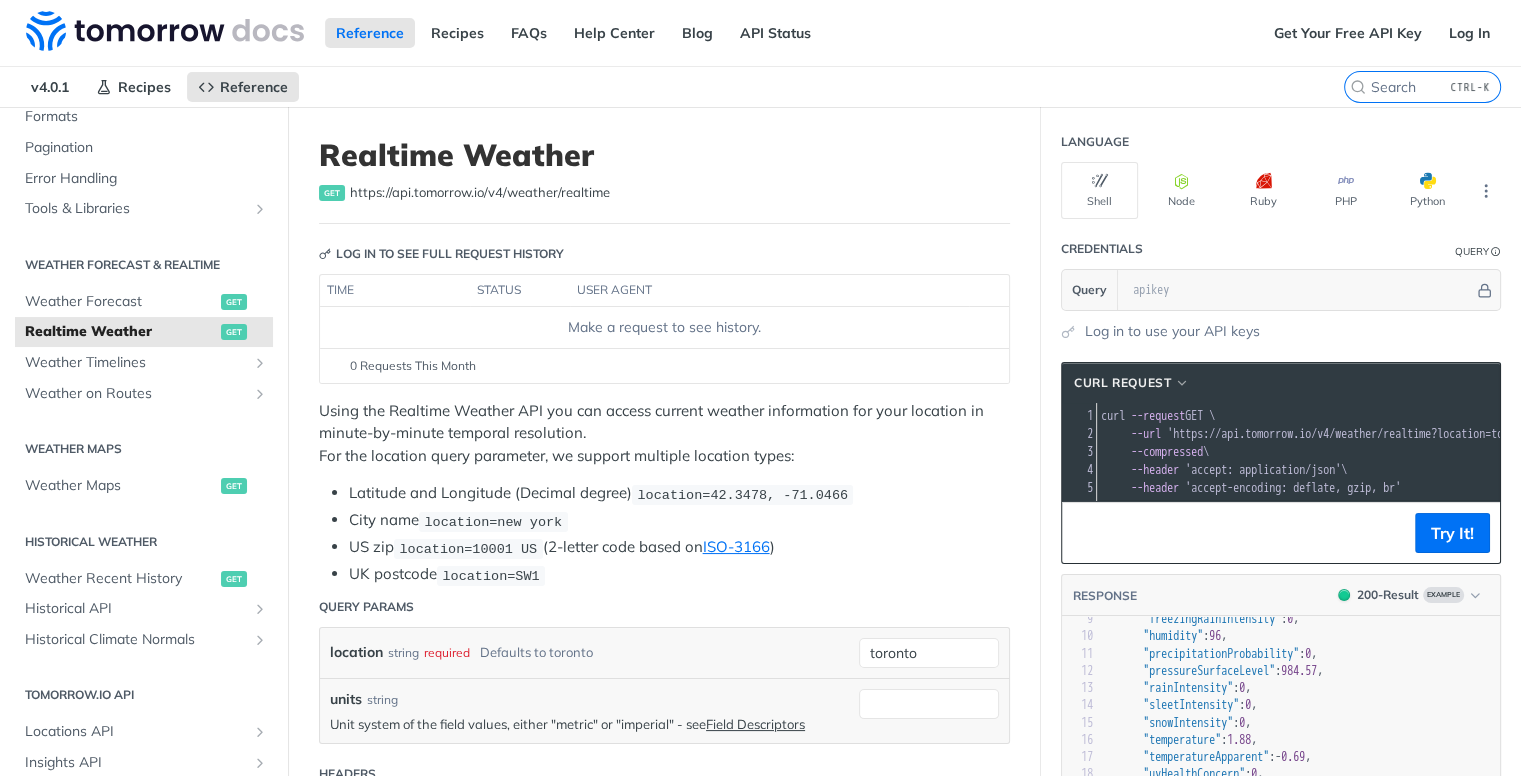 click on "Realtime Weather get   https://api.tomorrow.io/v4 /weather/realtime Log in to see full request history time status user agent   Make a request to see history. 0 Requests This Month URL Expired The URL for this request expired after 30 days. Close Using the Realtime Weather API you can access current weather information for your location in minute-by-minute temporal resolution.
For the location query parameter, we support multiple location types:
Latitude and Longitude (Decimal degree)  location=42.3478, -71.0466
City name  location=new york
US zip  location=10001 US  (2-letter code based on  ISO-3166 )
UK postcode  location=SW1
Query Params location string required Defaults to toronto toronto units string Unit system of the field values, either "metric" or "imperial" - see  Field Descriptors Headers accept-encoding string required Defaults to deflate, gzip, br deflate, gzip, br Responses   200 200 Response body object data object time string values object values   object location object lat lon" at bounding box center [664, 998] 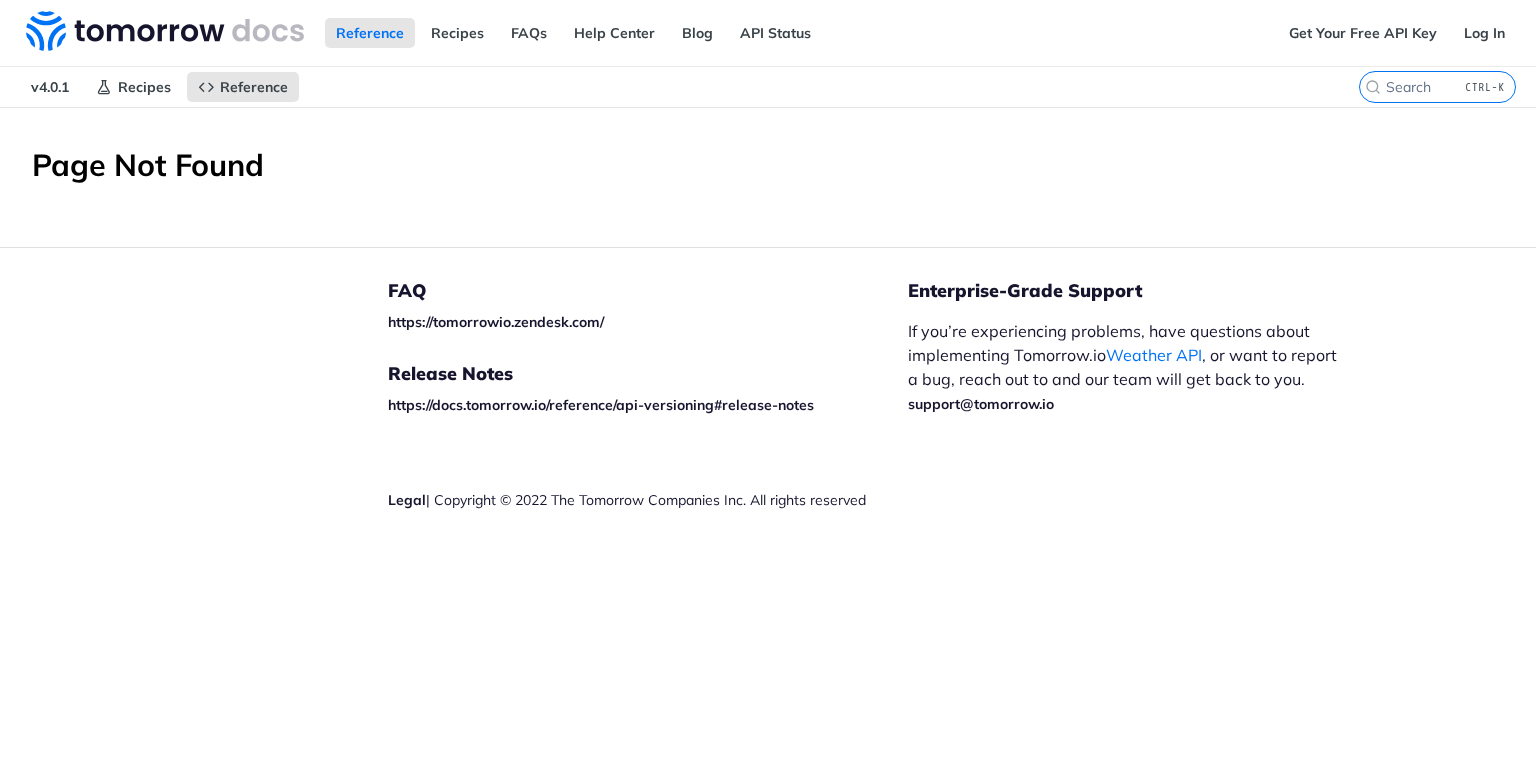 scroll, scrollTop: 0, scrollLeft: 0, axis: both 